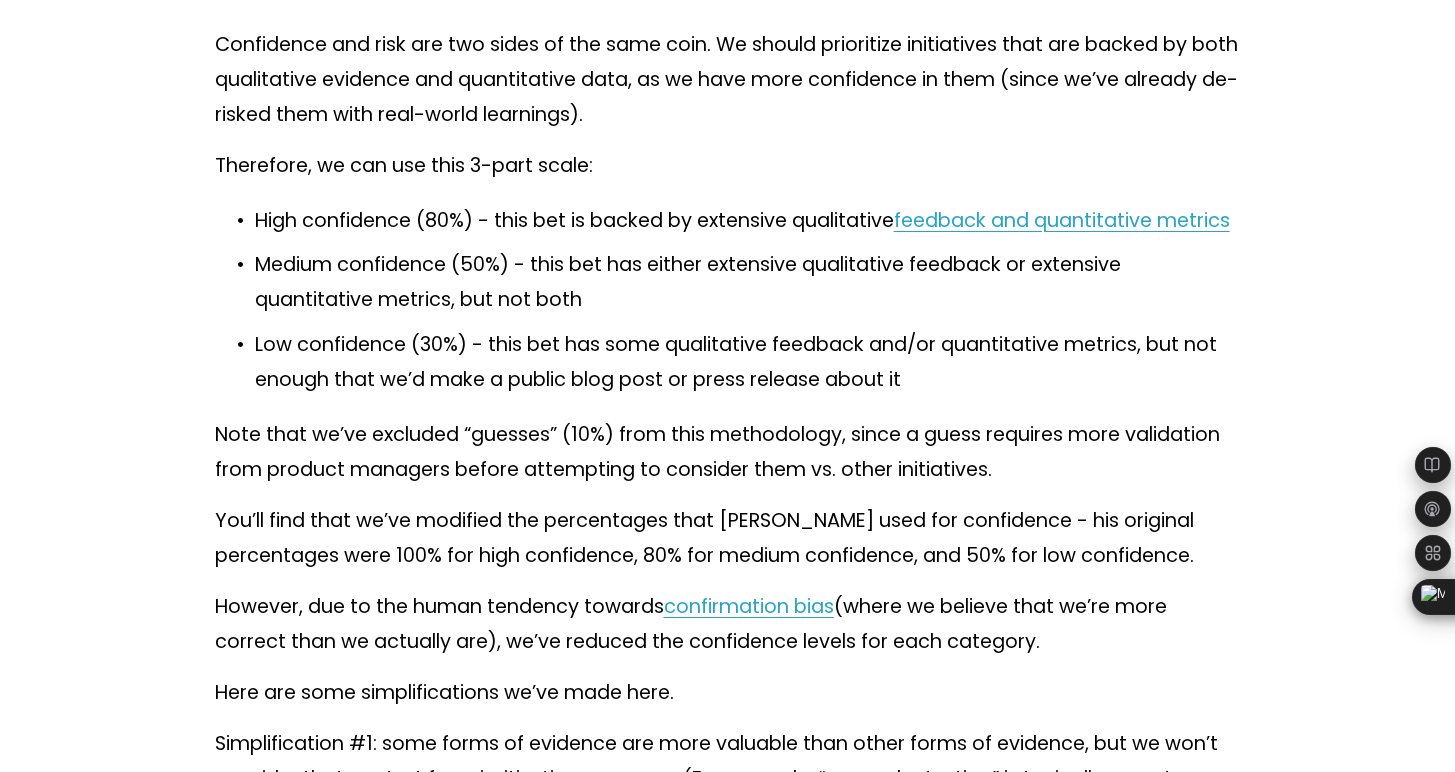 scroll, scrollTop: 11016, scrollLeft: 0, axis: vertical 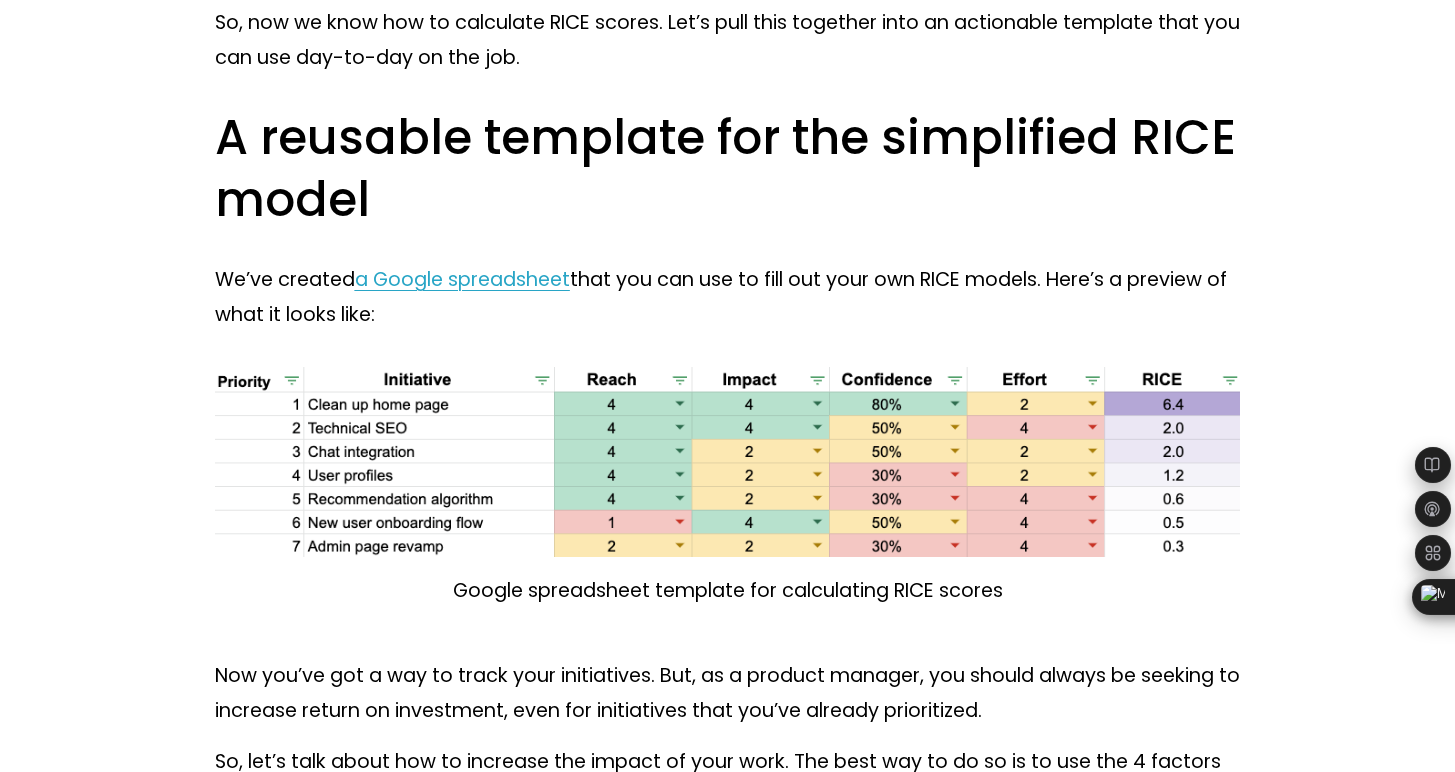 click on "We’ve created  a Google spreadsheet  that you can use to fill out your own RICE models. Here’s a preview of what it looks like:" at bounding box center [728, 297] 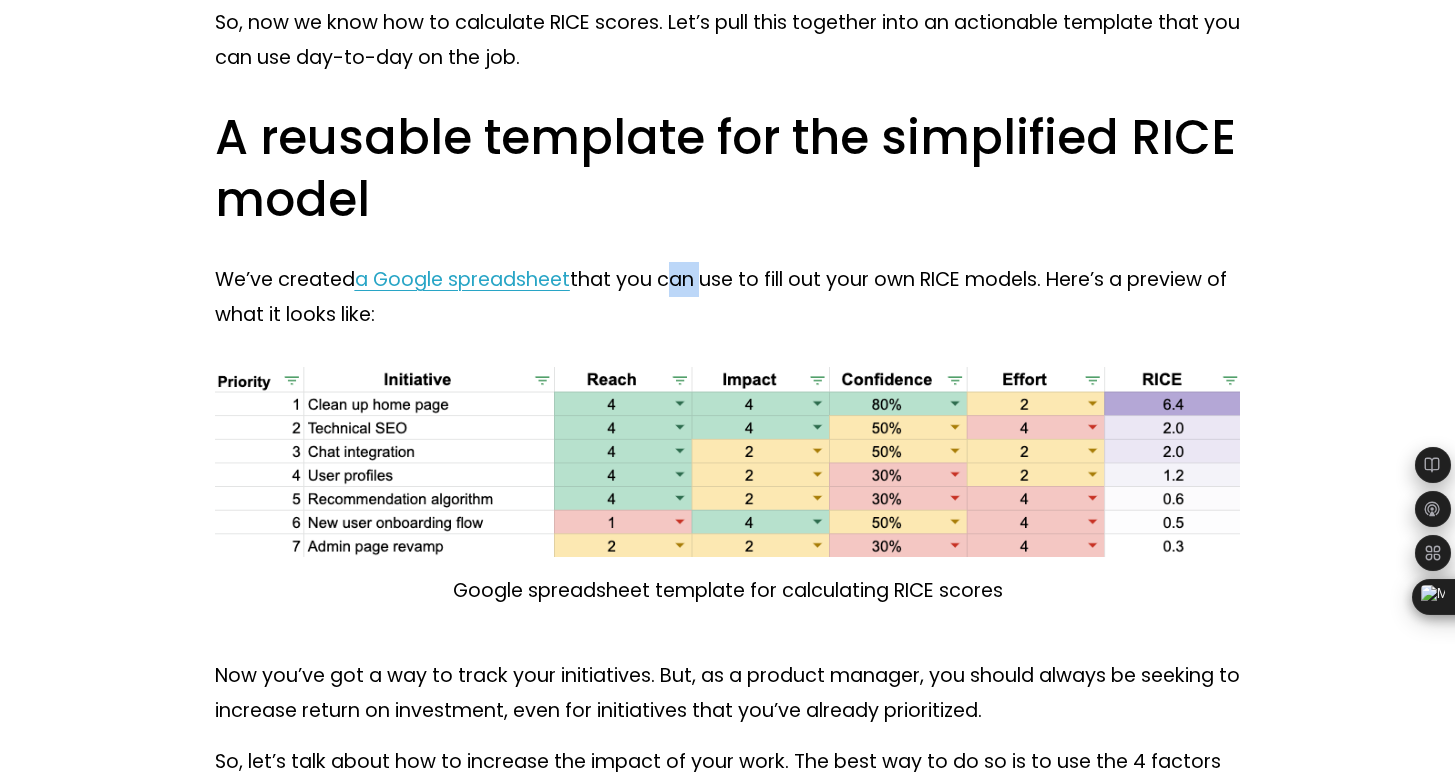 click on "We’ve created  a Google spreadsheet  that you can use to fill out your own RICE models. Here’s a preview of what it looks like:" at bounding box center (728, 297) 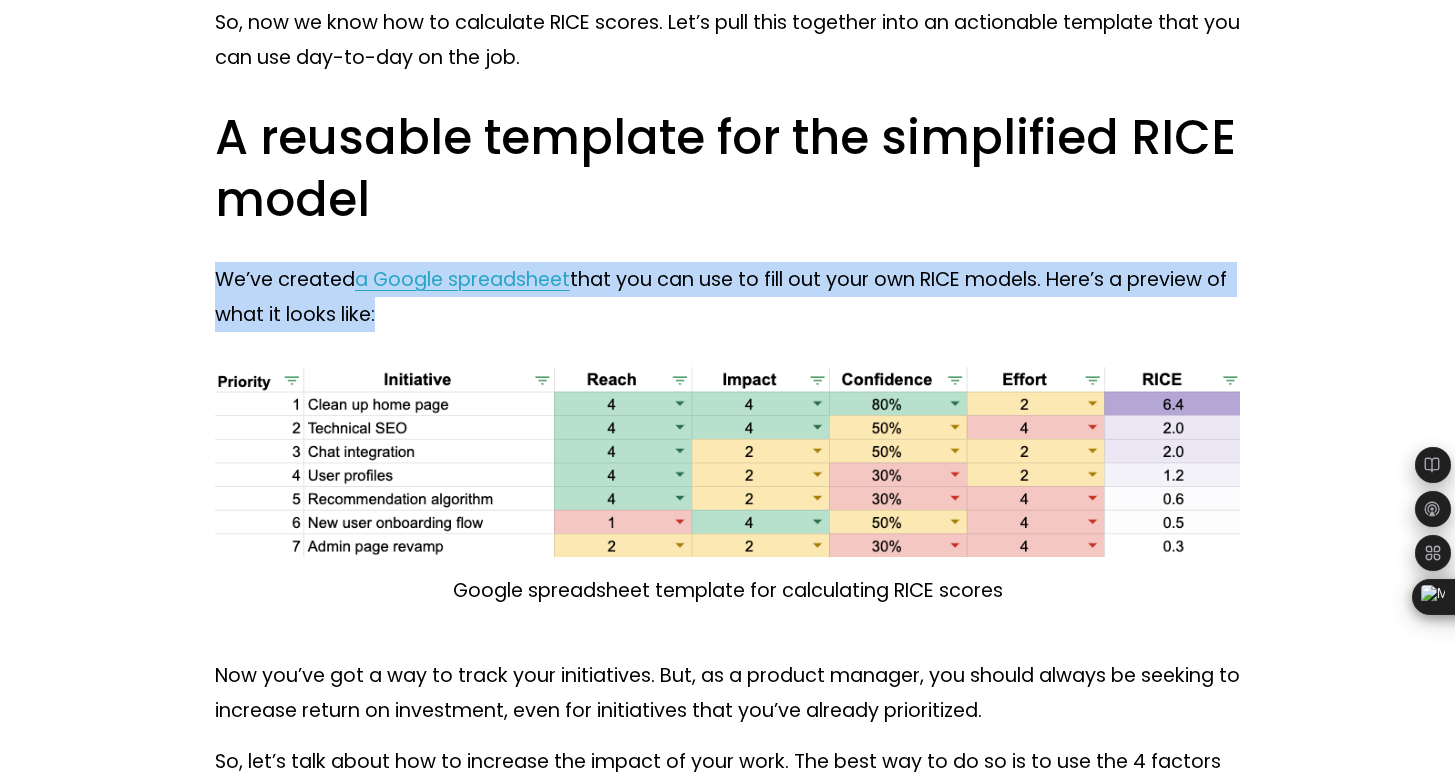 click on "We’ve created  a Google spreadsheet  that you can use to fill out your own RICE models. Here’s a preview of what it looks like:" at bounding box center (728, 297) 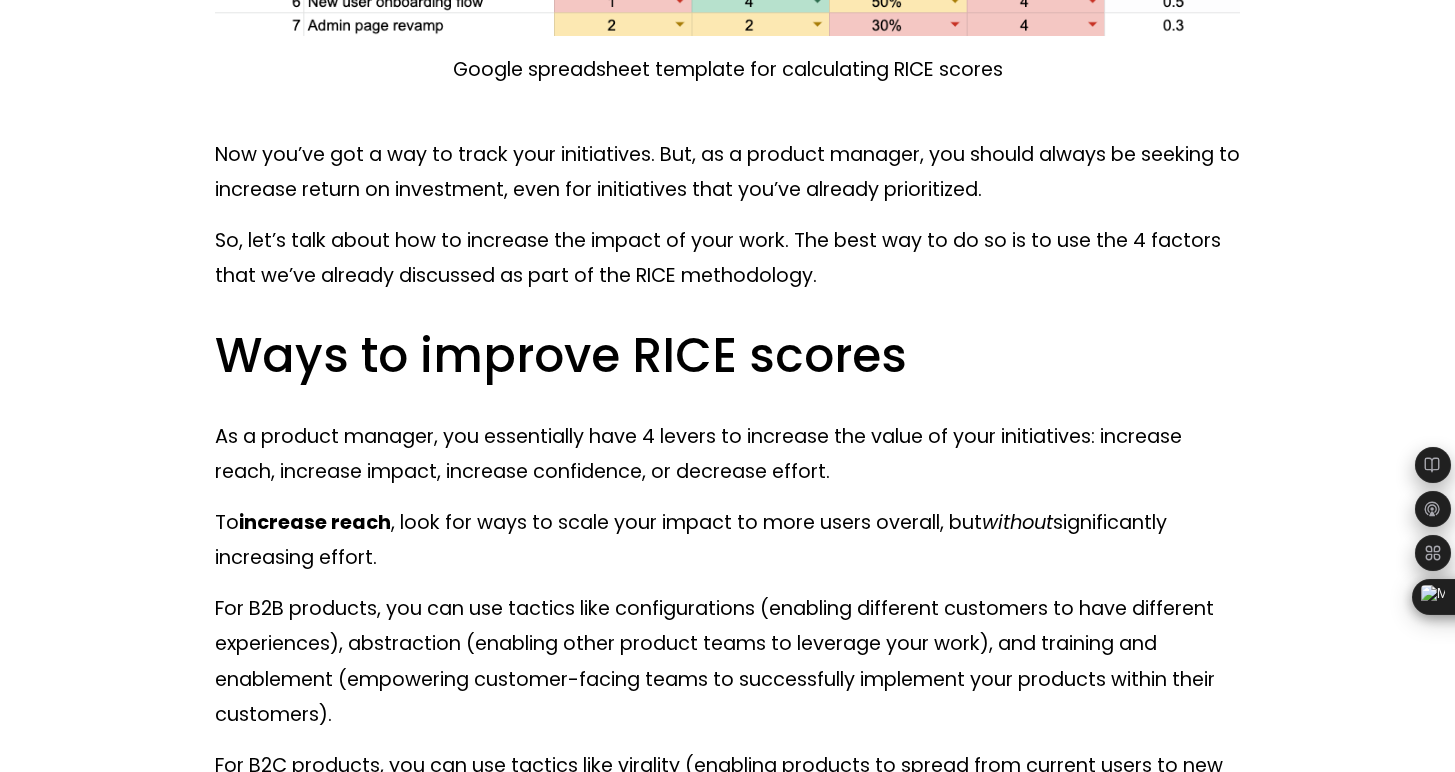 scroll, scrollTop: 13674, scrollLeft: 0, axis: vertical 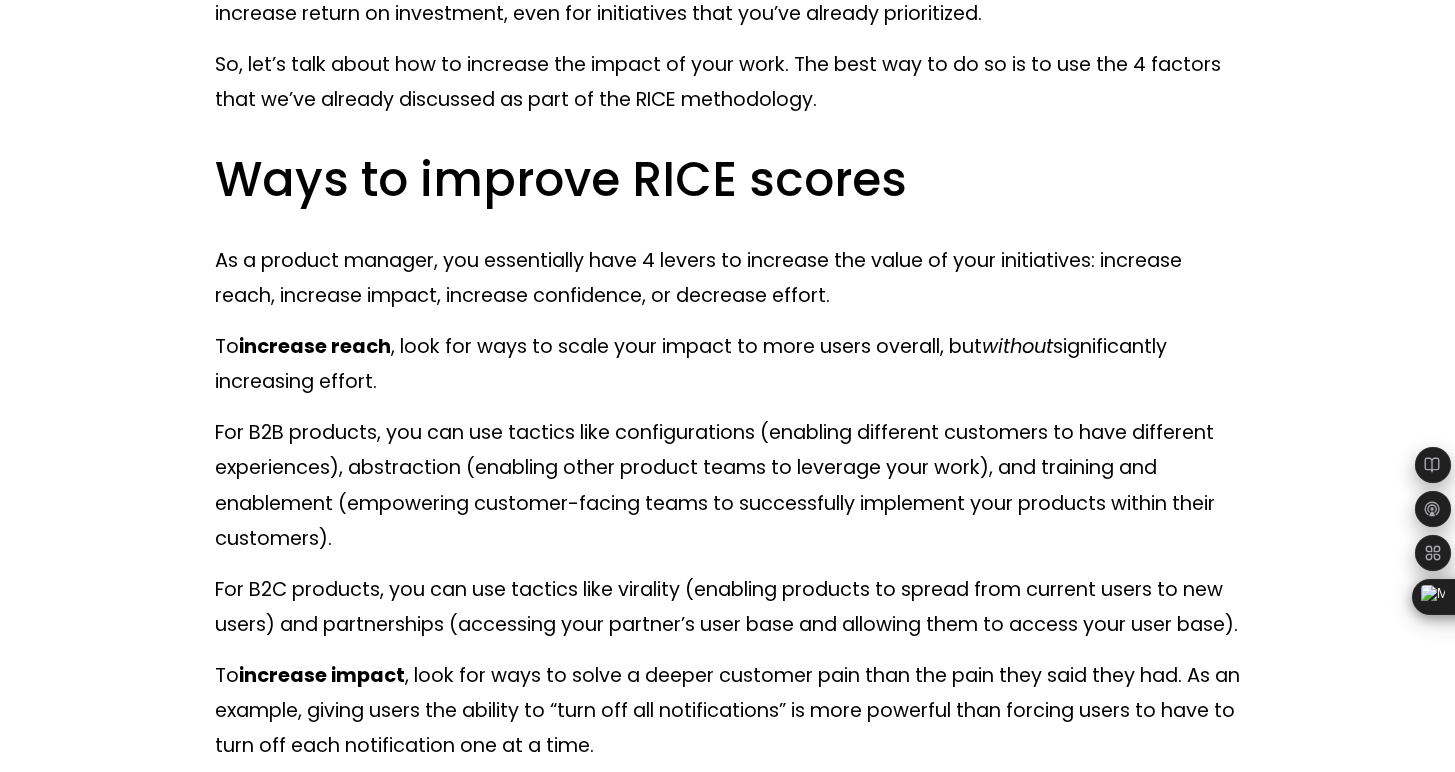 click on "To  increase reach , look for ways to scale your impact to more users overall, but  without  significantly increasing effort." at bounding box center [728, 364] 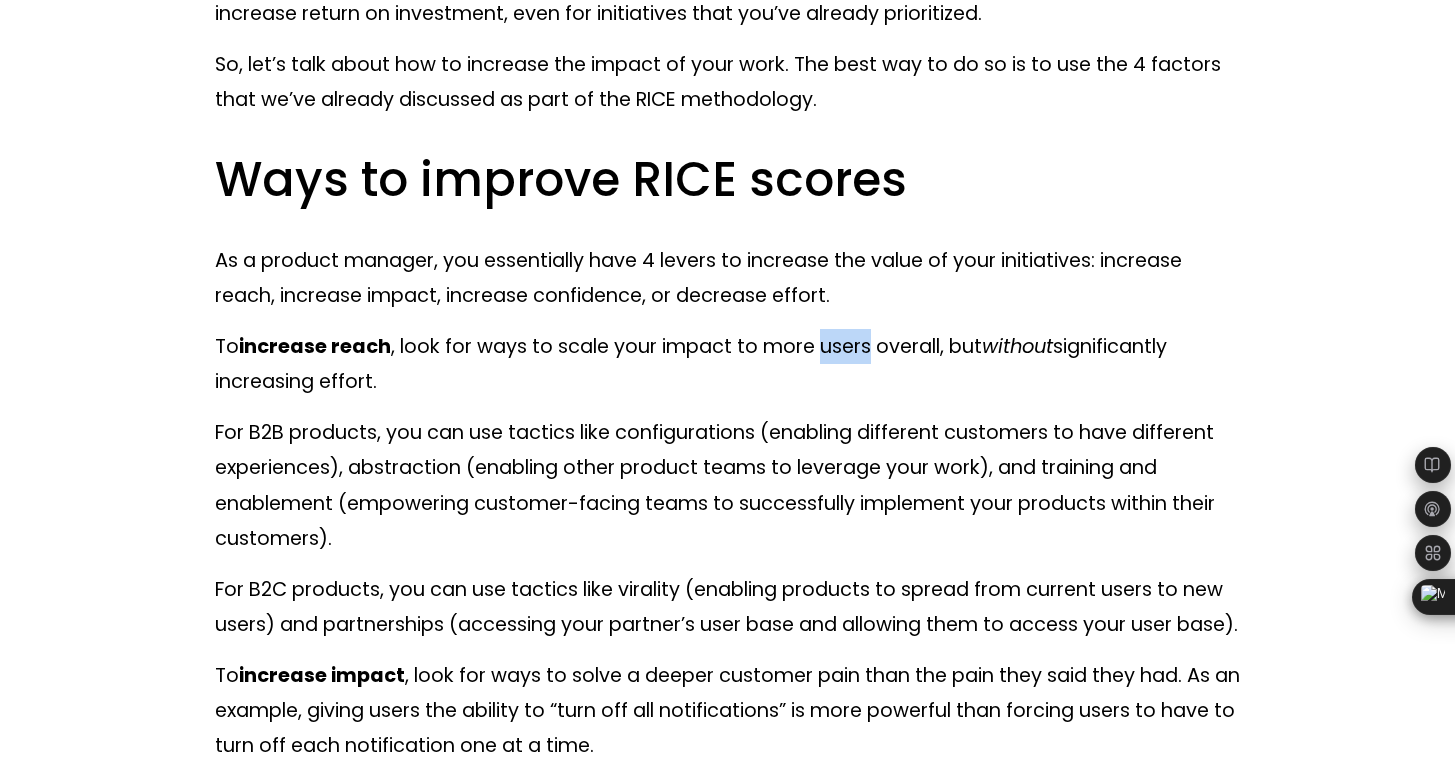 click on "To  increase reach , look for ways to scale your impact to more users overall, but  without  significantly increasing effort." at bounding box center [728, 364] 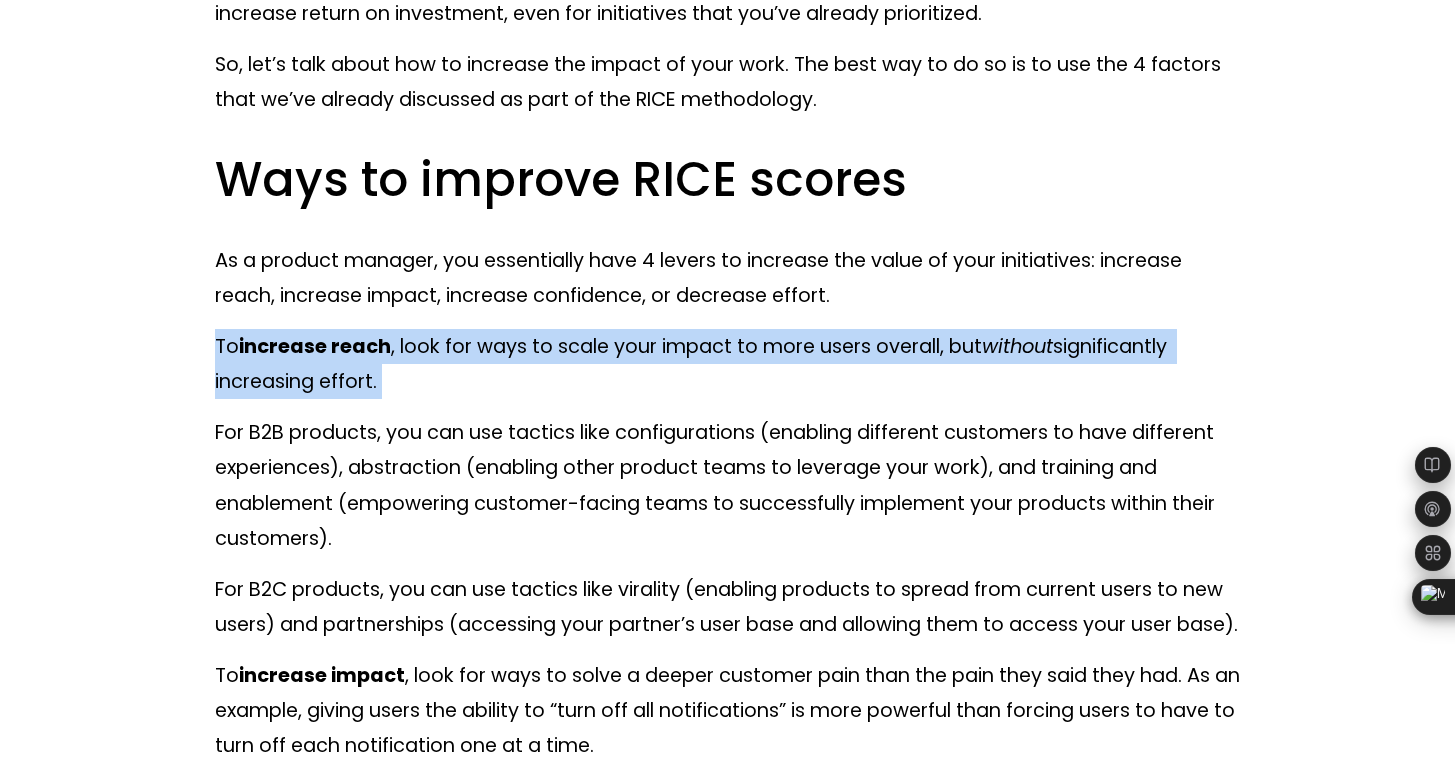click on "To  increase reach , look for ways to scale your impact to more users overall, but  without  significantly increasing effort." at bounding box center (728, 364) 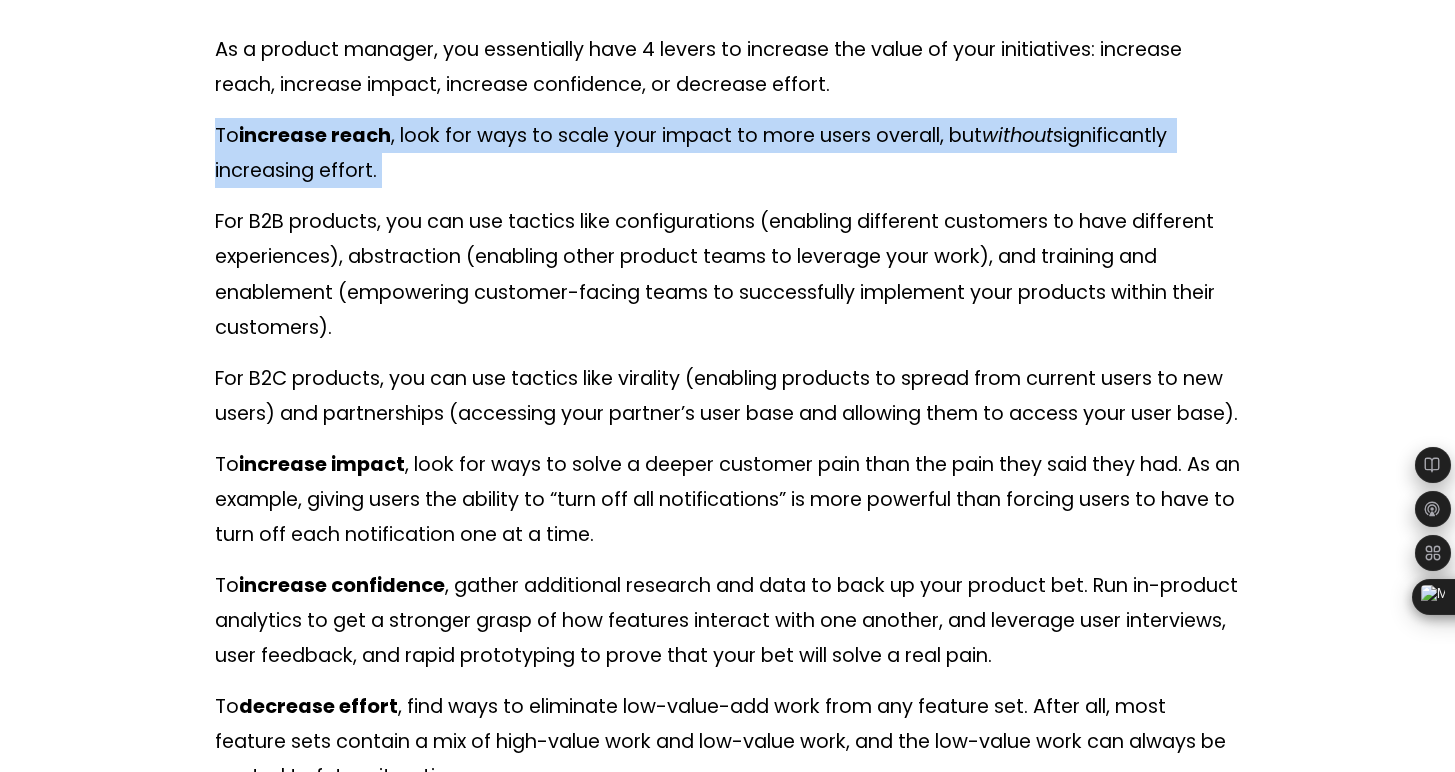 scroll, scrollTop: 13886, scrollLeft: 0, axis: vertical 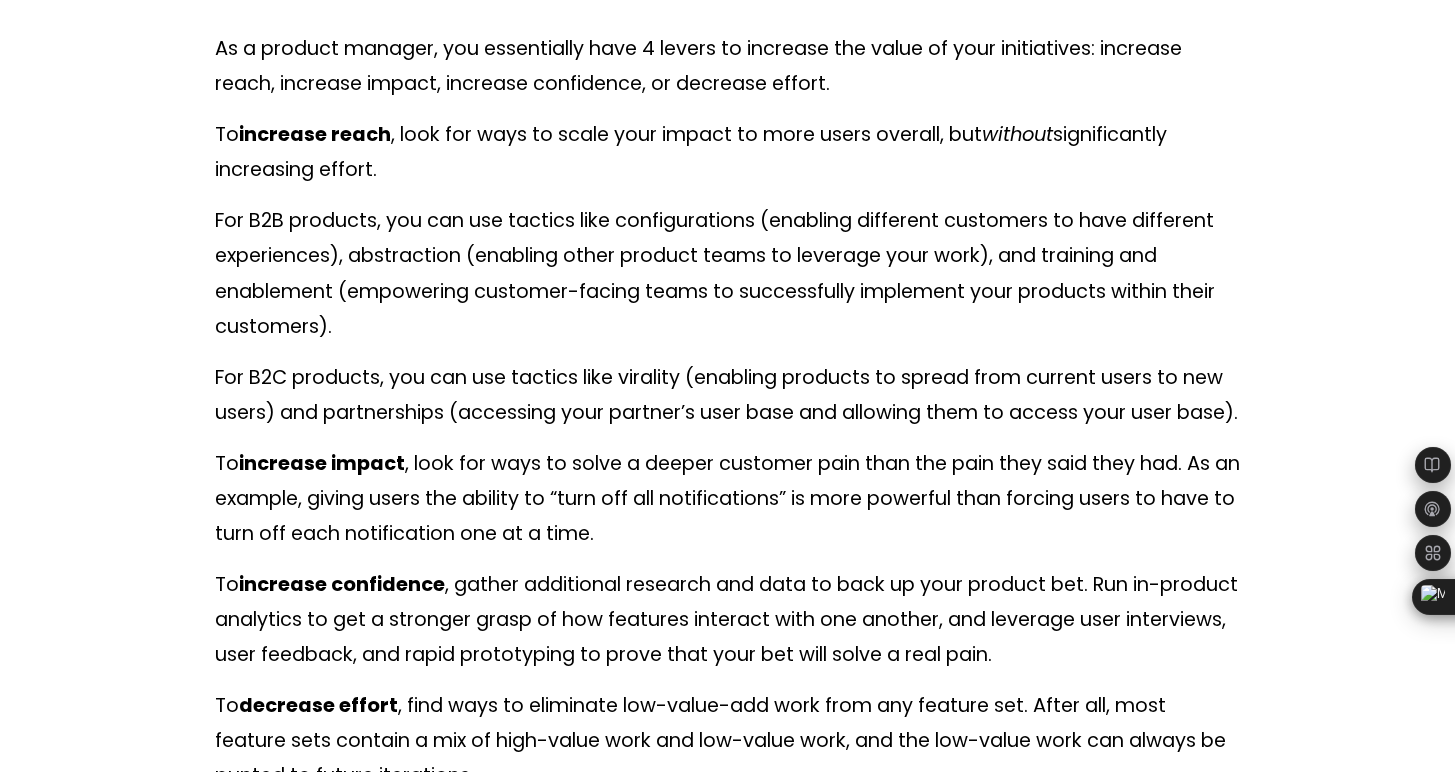 click on "Now you’ve got a way to track your initiatives. But, as a product manager, you should always be seeking to increase return on investment, even for initiatives that you’ve already prioritized. So, let’s talk about how to increase the impact of your work. The best way to do so is to use the 4 factors that we’ve already discussed as part of the RICE methodology. Ways to improve RICE scores As a product manager, you essentially have 4 levers to increase the value of your initiatives: increase reach, increase impact, increase confidence, or decrease effort. To  increase reach , look for ways to scale your impact to more users overall, but  without  significantly increasing effort. For B2B products, you can use tactics like configurations (enabling different customers to have different experiences), abstraction (enabling other product teams to leverage your work), and training and enablement (empowering customer-facing teams to successfully implement your products within their customers). To  To  To  ." at bounding box center (728, 2034) 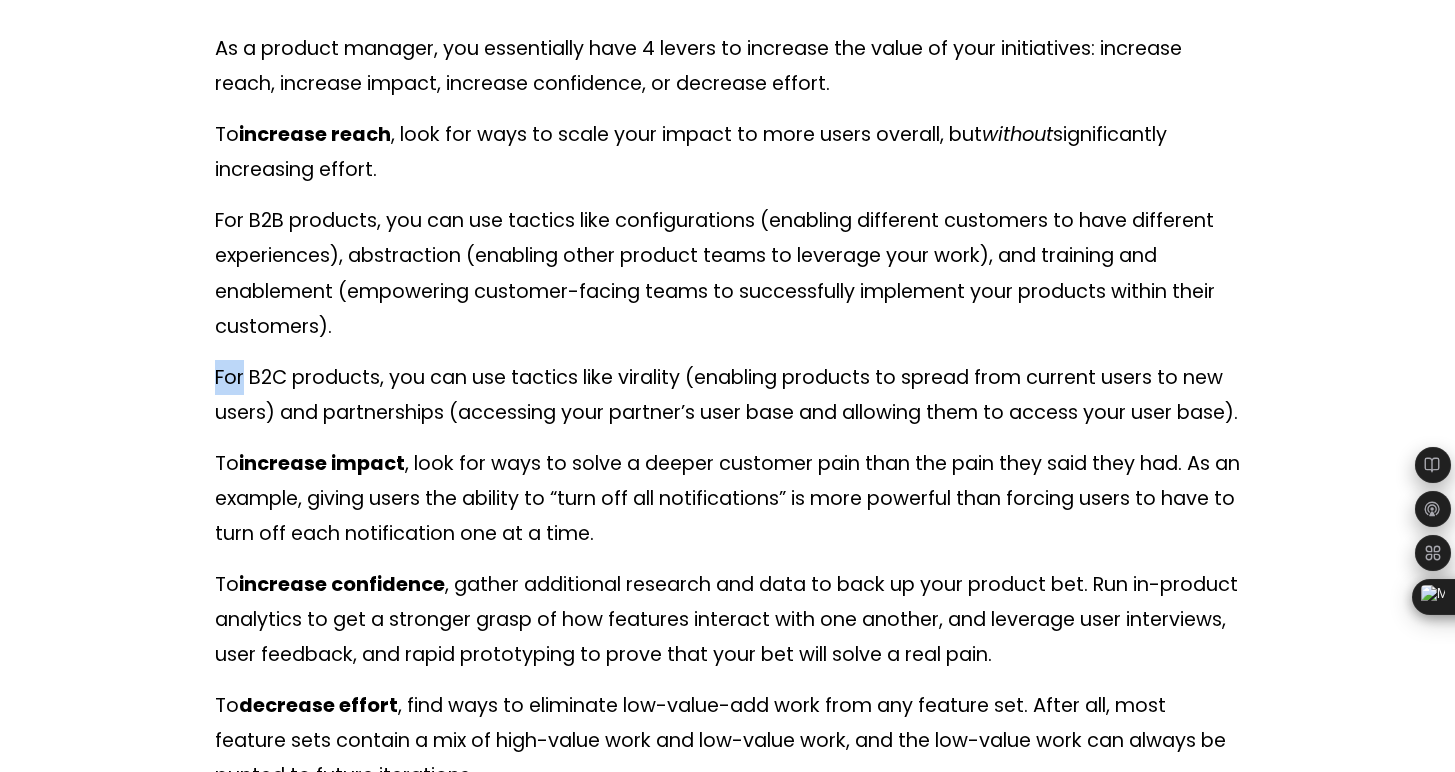 click on "Now you’ve got a way to track your initiatives. But, as a product manager, you should always be seeking to increase return on investment, even for initiatives that you’ve already prioritized. So, let’s talk about how to increase the impact of your work. The best way to do so is to use the 4 factors that we’ve already discussed as part of the RICE methodology. Ways to improve RICE scores As a product manager, you essentially have 4 levers to increase the value of your initiatives: increase reach, increase impact, increase confidence, or decrease effort. To  increase reach , look for ways to scale your impact to more users overall, but  without  significantly increasing effort. For B2B products, you can use tactics like configurations (enabling different customers to have different experiences), abstraction (enabling other product teams to leverage your work), and training and enablement (empowering customer-facing teams to successfully implement your products within their customers). To  To  To  ." at bounding box center [728, 2034] 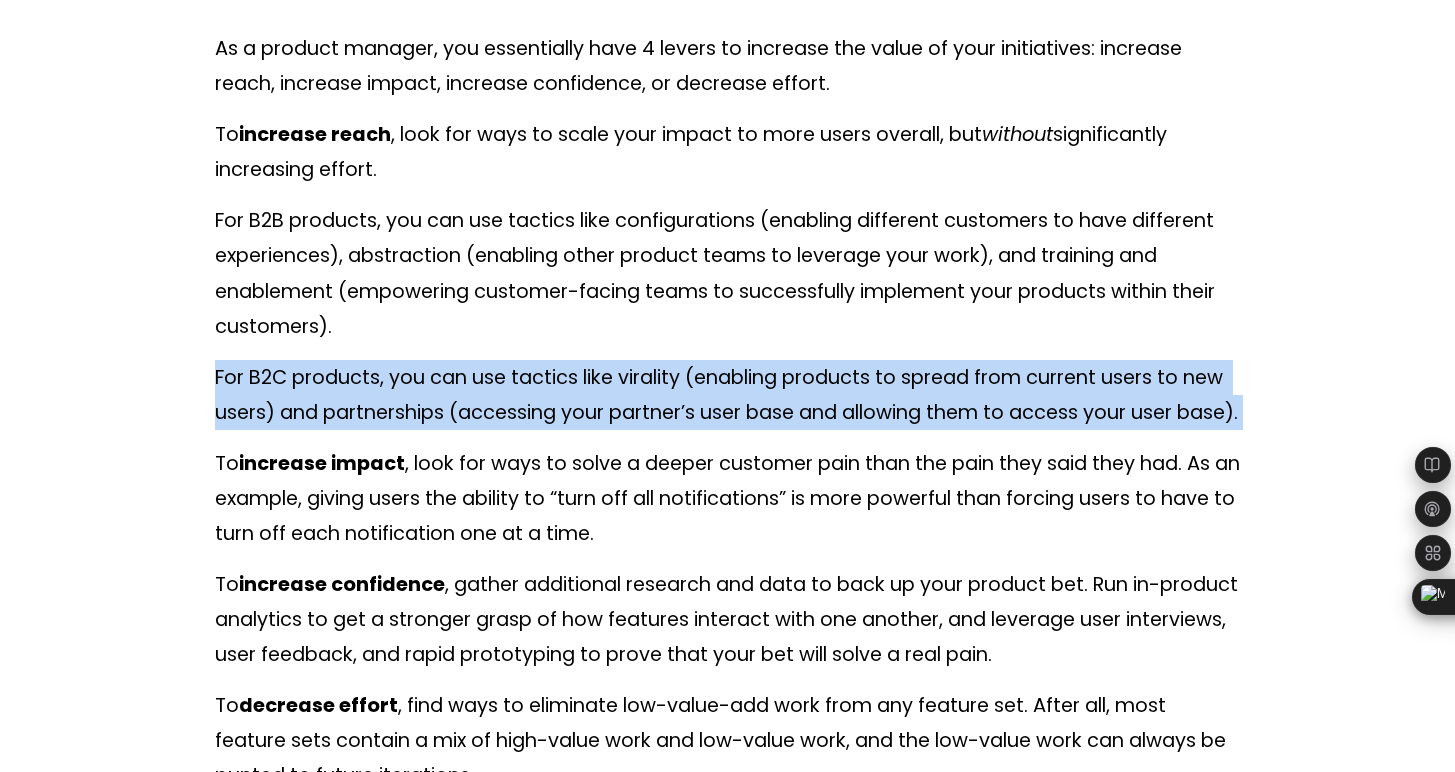 click on "Now you’ve got a way to track your initiatives. But, as a product manager, you should always be seeking to increase return on investment, even for initiatives that you’ve already prioritized. So, let’s talk about how to increase the impact of your work. The best way to do so is to use the 4 factors that we’ve already discussed as part of the RICE methodology. Ways to improve RICE scores As a product manager, you essentially have 4 levers to increase the value of your initiatives: increase reach, increase impact, increase confidence, or decrease effort. To  increase reach , look for ways to scale your impact to more users overall, but  without  significantly increasing effort. For B2B products, you can use tactics like configurations (enabling different customers to have different experiences), abstraction (enabling other product teams to leverage your work), and training and enablement (empowering customer-facing teams to successfully implement your products within their customers). To  To  To  ." at bounding box center [728, 2034] 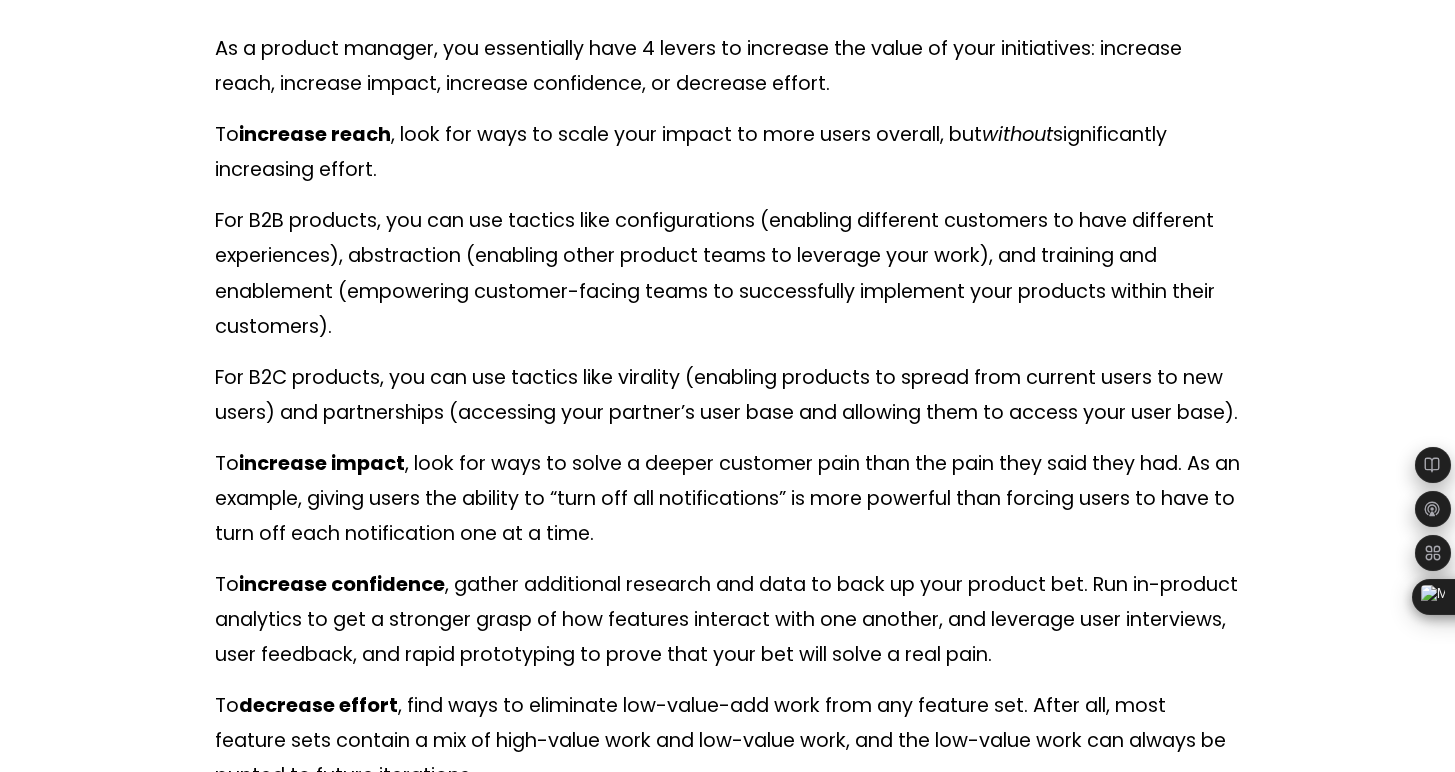 click on "For B2B products, you can use tactics like configurations (enabling different customers to have different experiences), abstraction (enabling other product teams to leverage your work), and training and enablement (empowering customer-facing teams to successfully implement your products within their customers)." at bounding box center [728, 273] 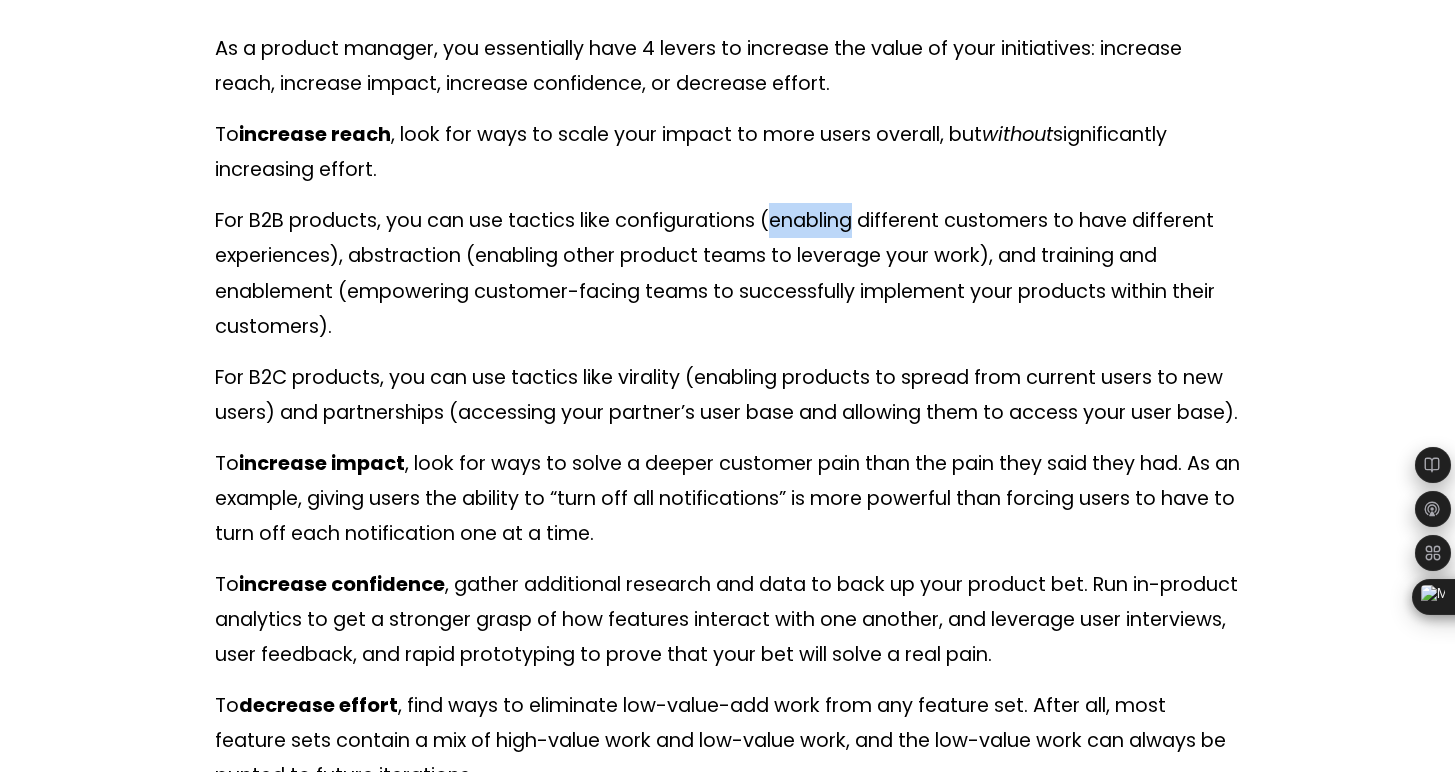 click on "For B2B products, you can use tactics like configurations (enabling different customers to have different experiences), abstraction (enabling other product teams to leverage your work), and training and enablement (empowering customer-facing teams to successfully implement your products within their customers)." at bounding box center (728, 273) 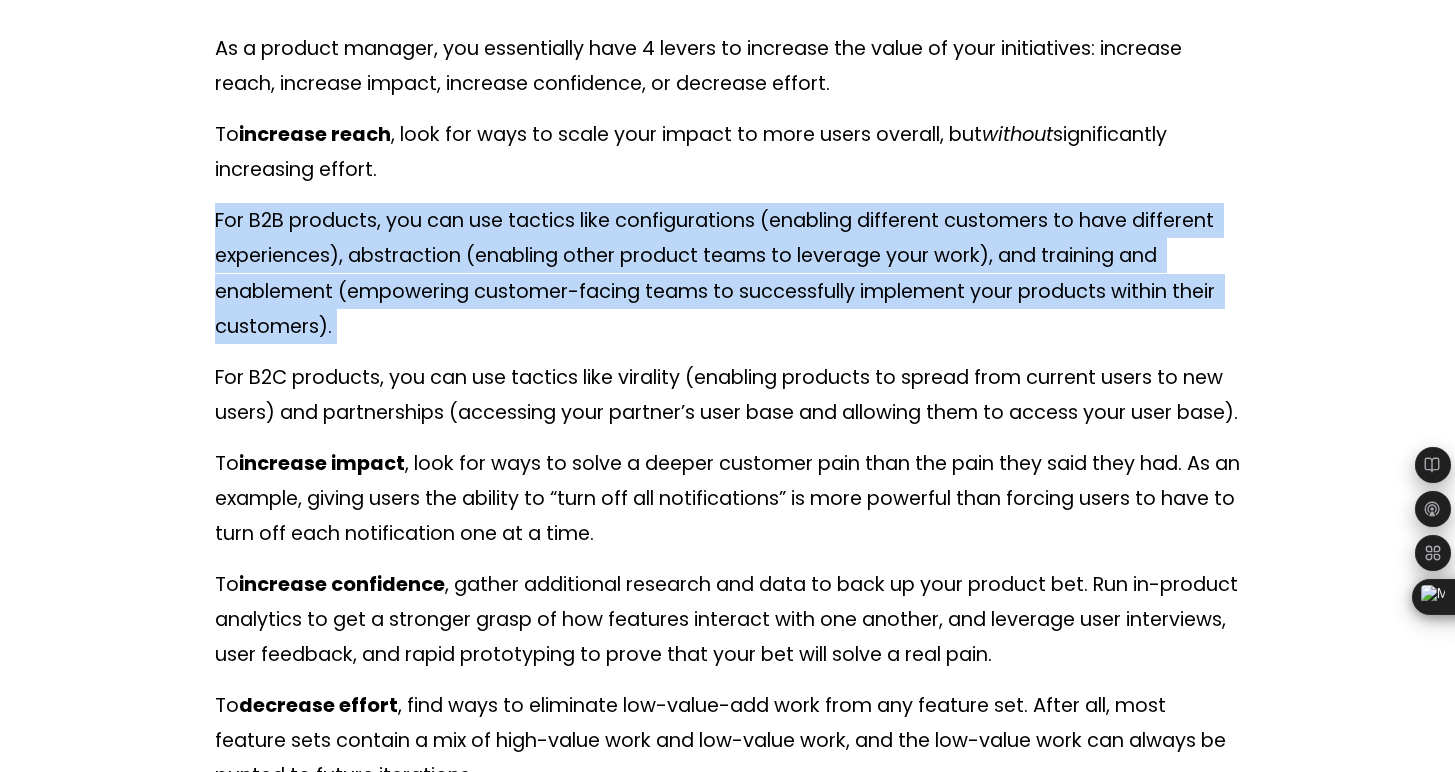 click on "For B2B products, you can use tactics like configurations (enabling different customers to have different experiences), abstraction (enabling other product teams to leverage your work), and training and enablement (empowering customer-facing teams to successfully implement your products within their customers)." at bounding box center (728, 273) 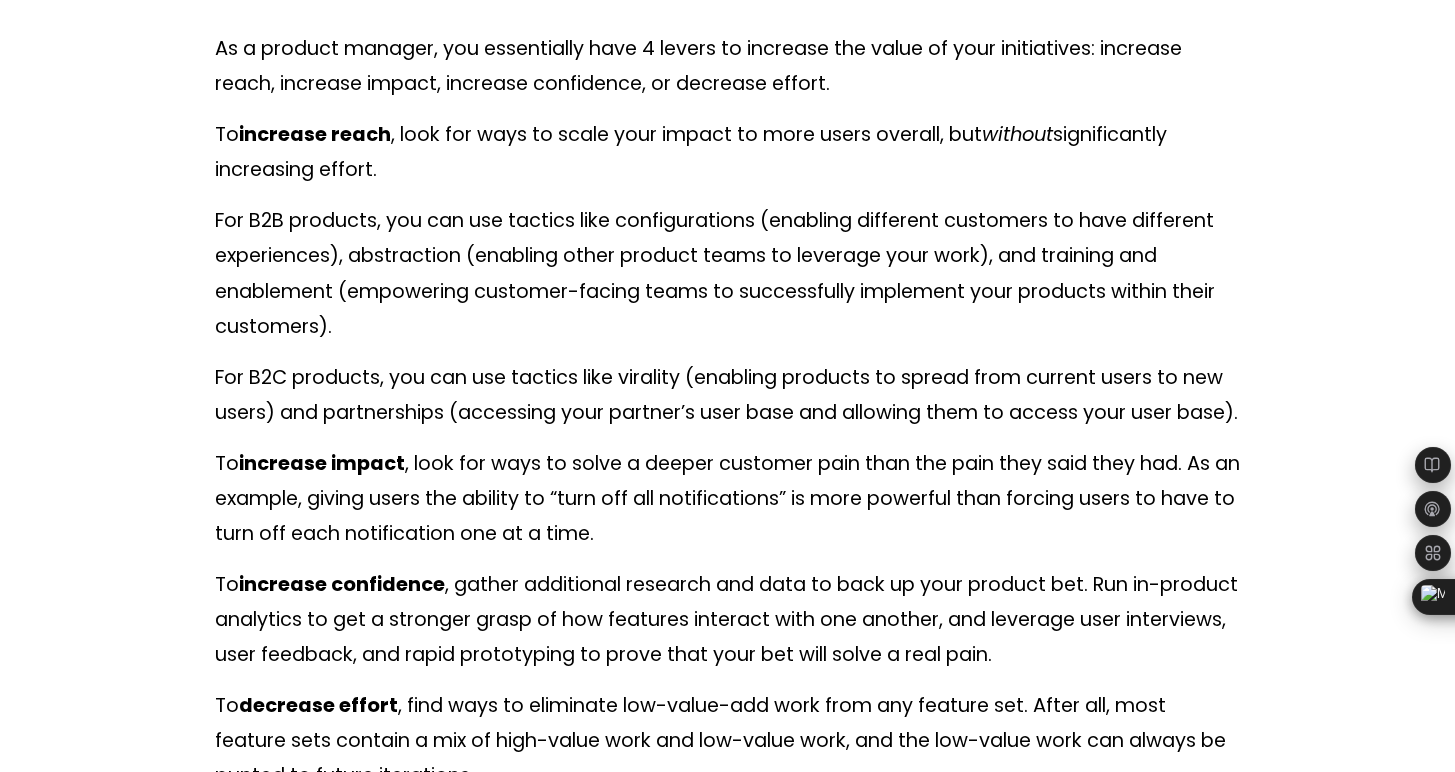 click on "For B2C products, you can use tactics like virality (enabling products to spread from current users to new users) and partnerships (accessing your partner’s user base and allowing them to access your user base)." at bounding box center (728, 395) 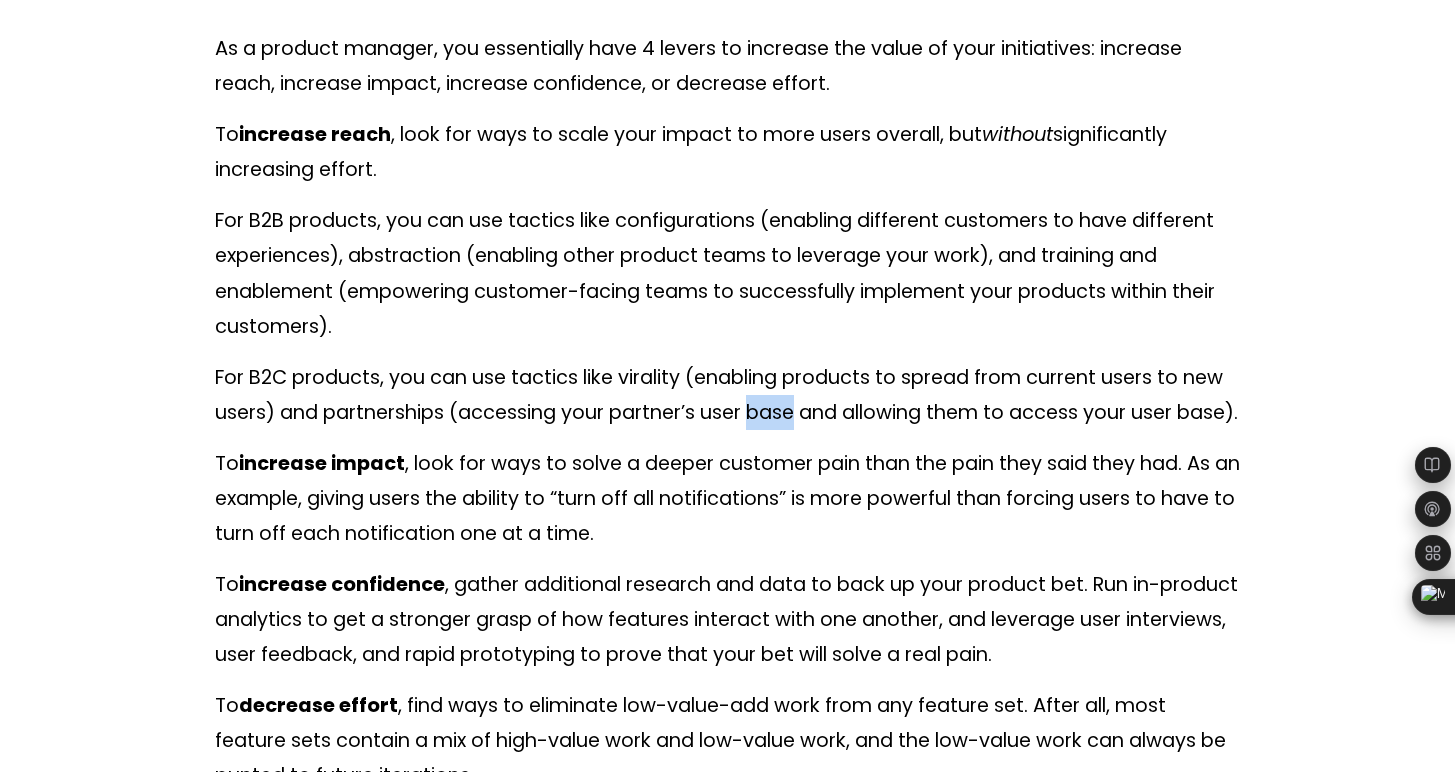 click on "For B2C products, you can use tactics like virality (enabling products to spread from current users to new users) and partnerships (accessing your partner’s user base and allowing them to access your user base)." at bounding box center [728, 395] 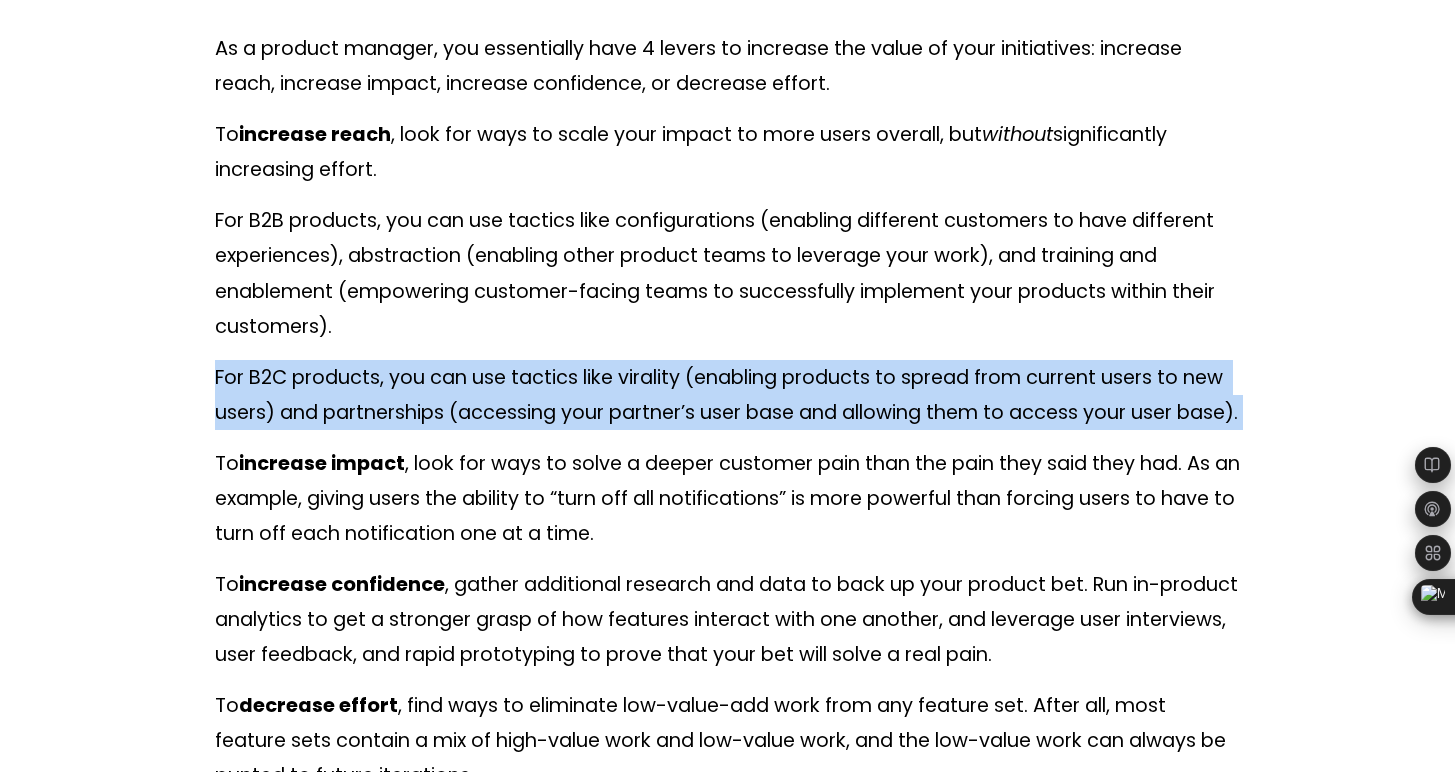 click on "For B2C products, you can use tactics like virality (enabling products to spread from current users to new users) and partnerships (accessing your partner’s user base and allowing them to access your user base)." at bounding box center [728, 395] 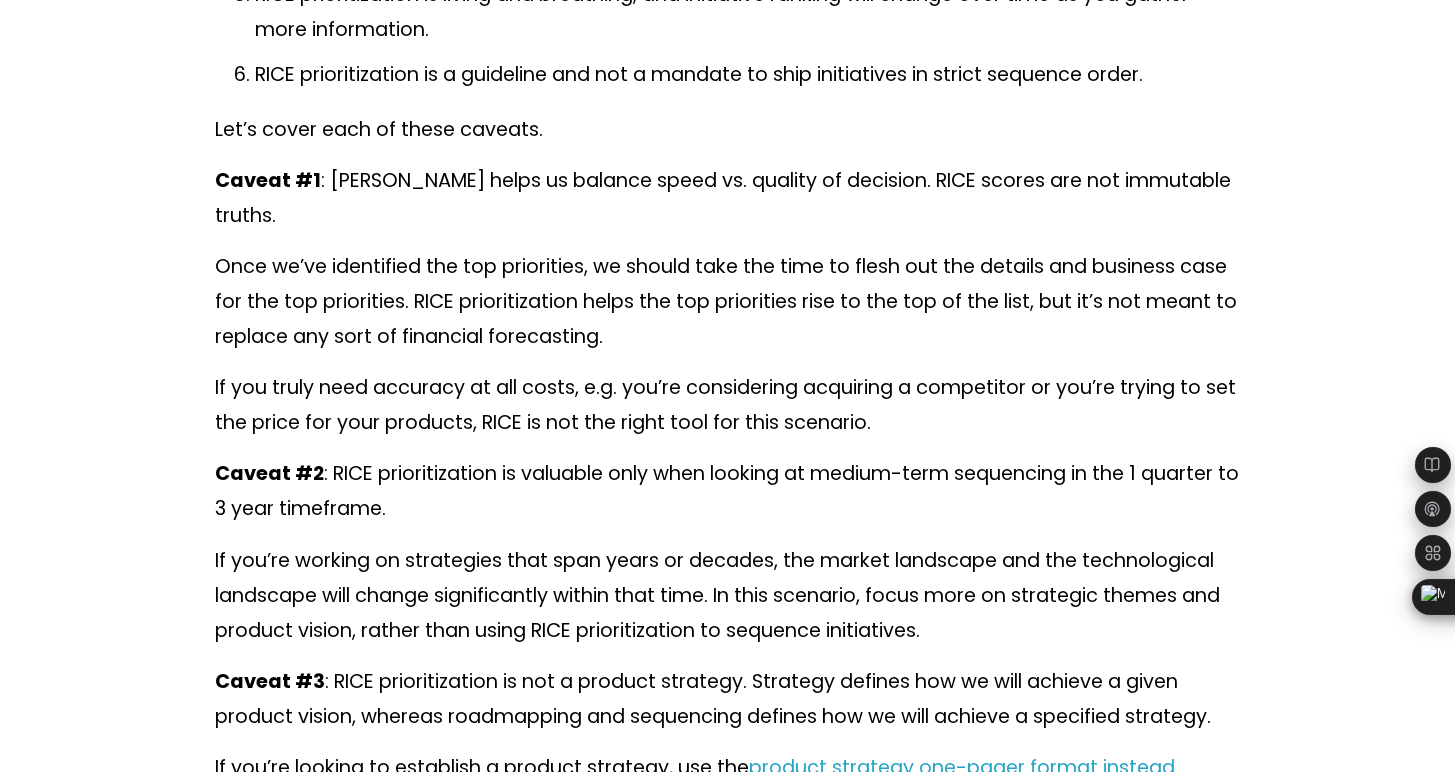 scroll, scrollTop: 15481, scrollLeft: 0, axis: vertical 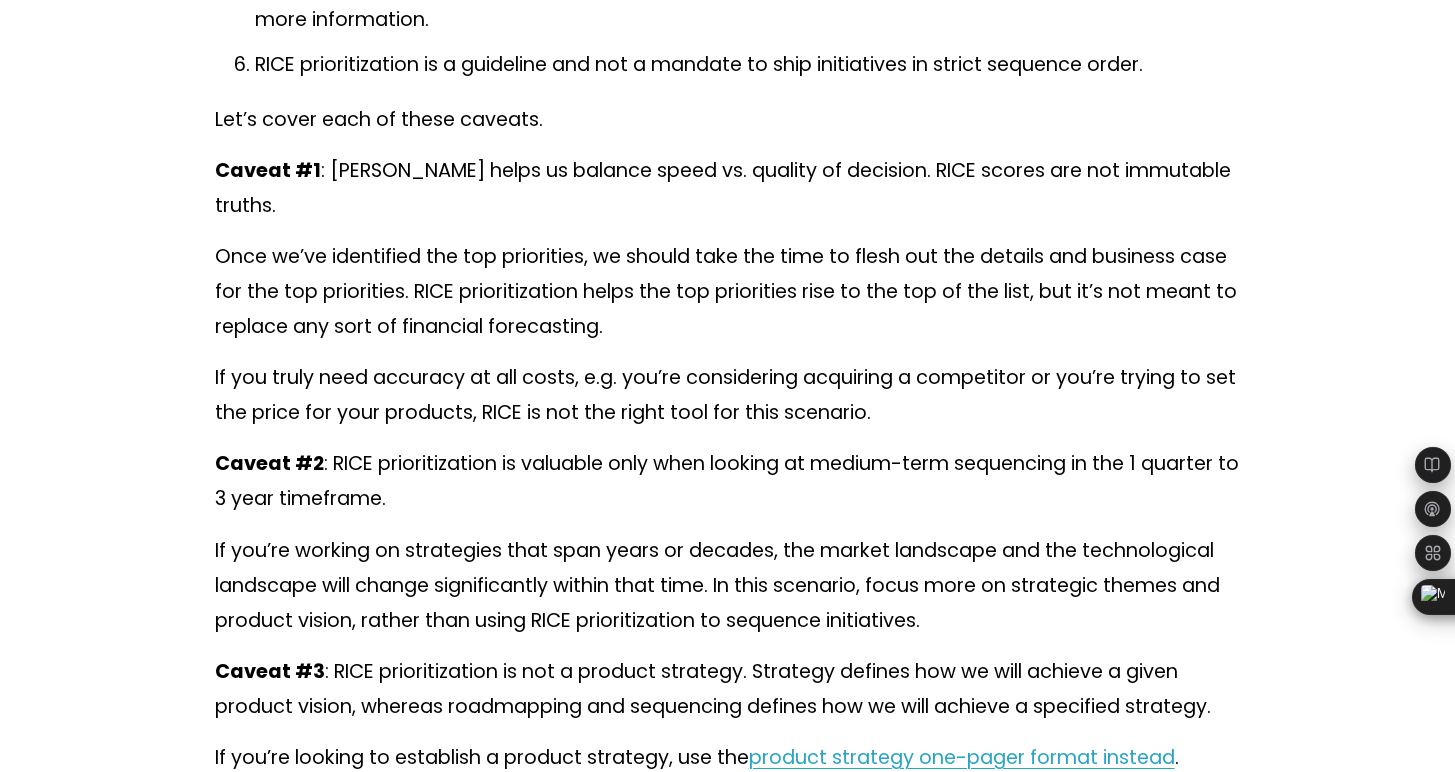 click on "Once we’ve identified the top priorities, we should take the time to flesh out the details and business case for the top priorities. RICE prioritization helps the top priorities rise to the top of the list, but it’s not meant to replace any sort of financial forecasting." at bounding box center (728, 291) 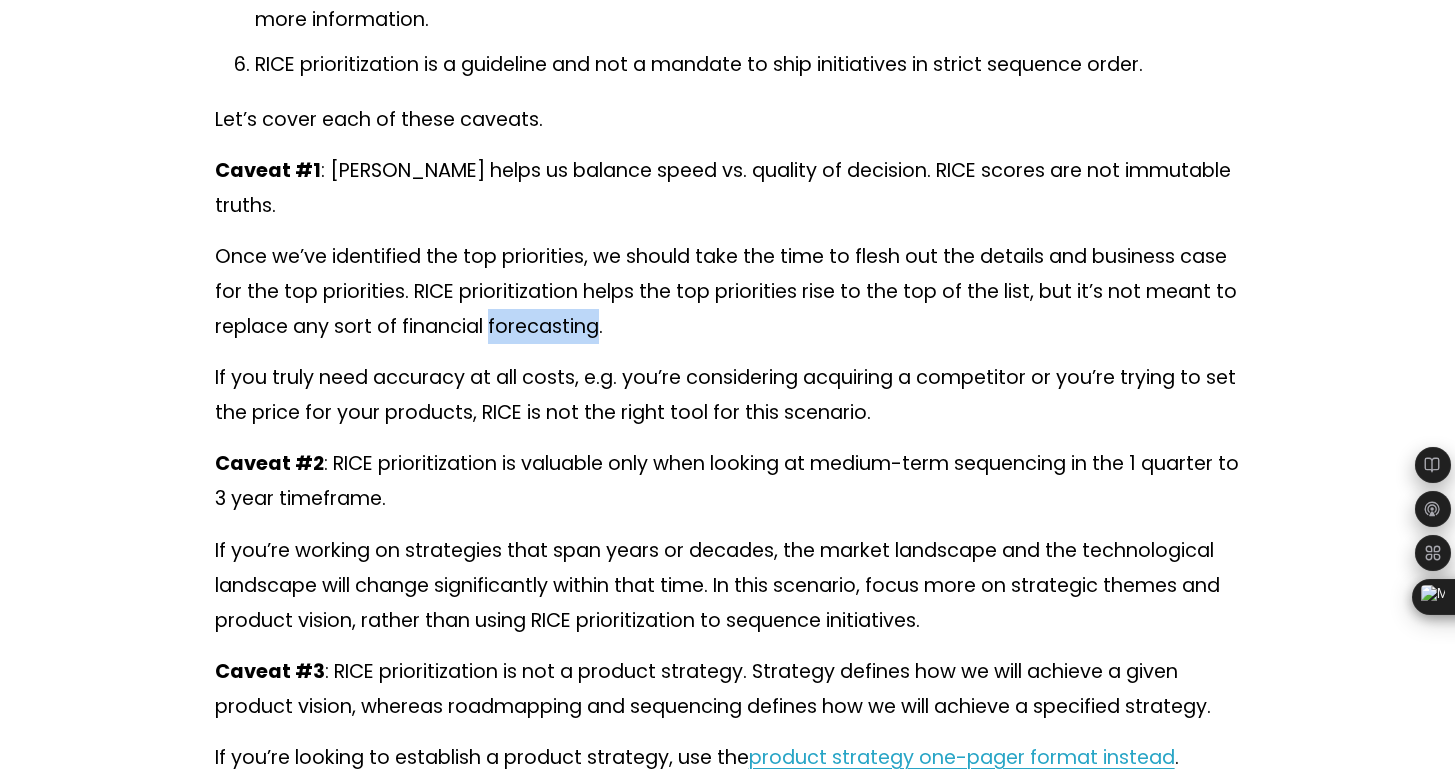 click on "Once we’ve identified the top priorities, we should take the time to flesh out the details and business case for the top priorities. RICE prioritization helps the top priorities rise to the top of the list, but it’s not meant to replace any sort of financial forecasting." at bounding box center (728, 291) 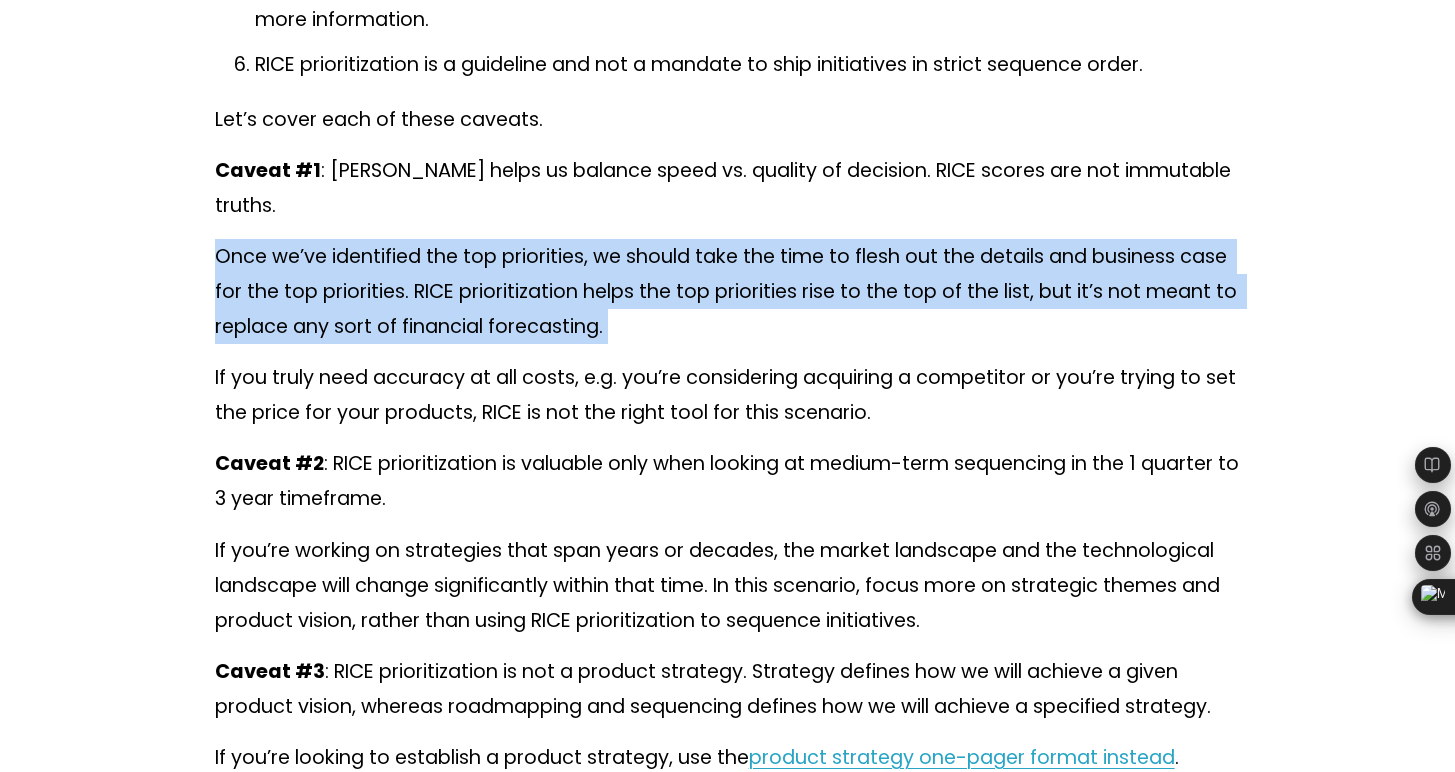 click on "Once we’ve identified the top priorities, we should take the time to flesh out the details and business case for the top priorities. RICE prioritization helps the top priorities rise to the top of the list, but it’s not meant to replace any sort of financial forecasting." at bounding box center [728, 291] 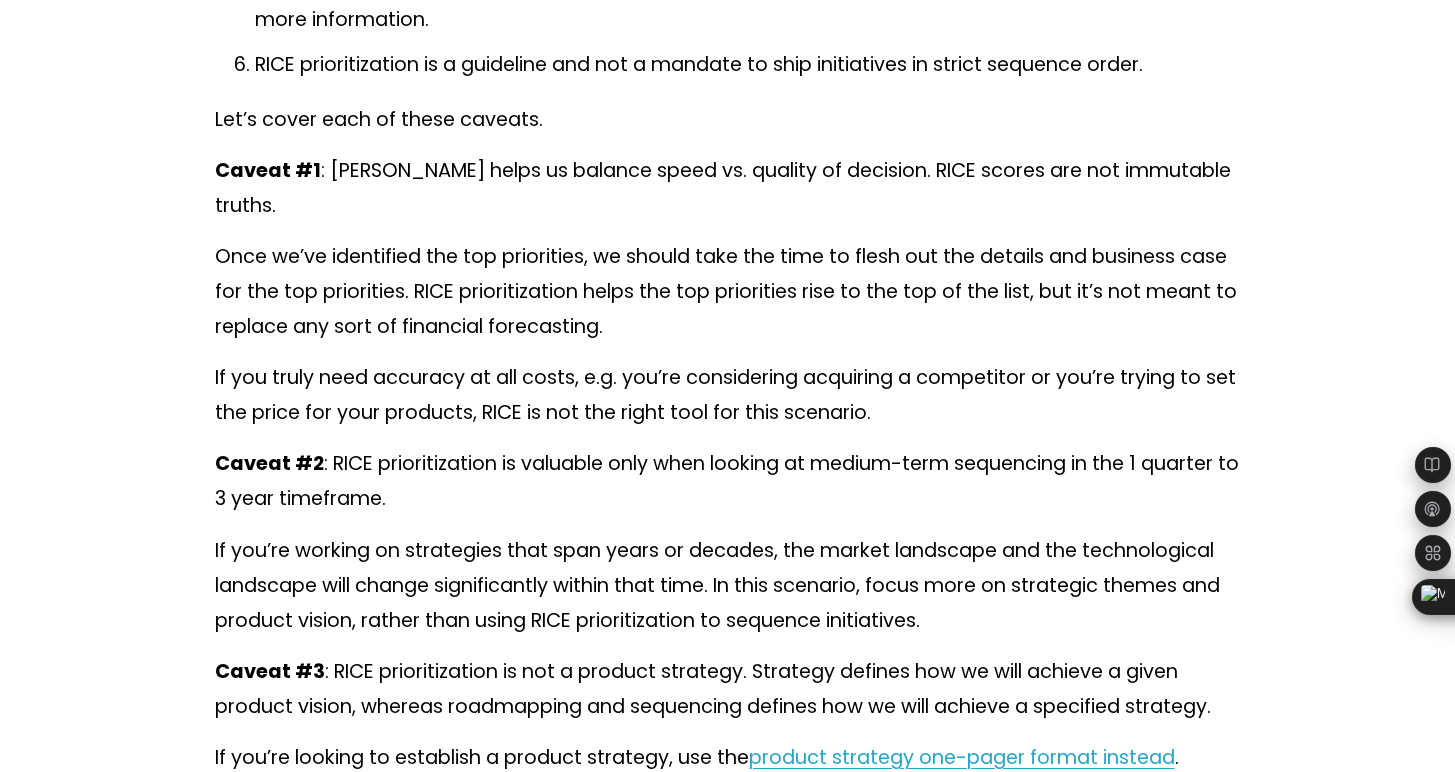 click on "If you truly need accuracy at all costs, e.g. you’re considering acquiring a competitor or you’re trying to set the price for your products, RICE is not the right tool for this scenario." at bounding box center (728, 395) 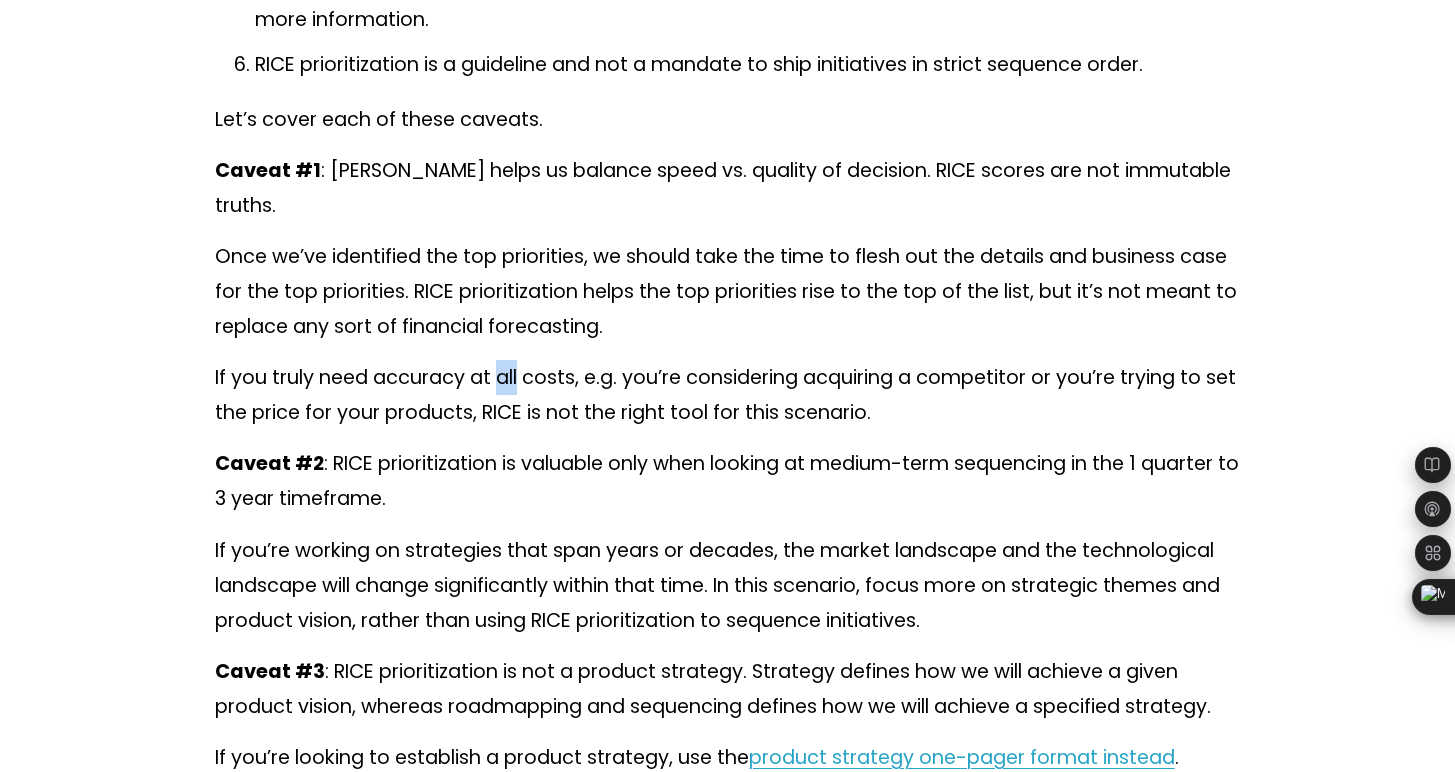 click on "If you truly need accuracy at all costs, e.g. you’re considering acquiring a competitor or you’re trying to set the price for your products, RICE is not the right tool for this scenario." at bounding box center [728, 395] 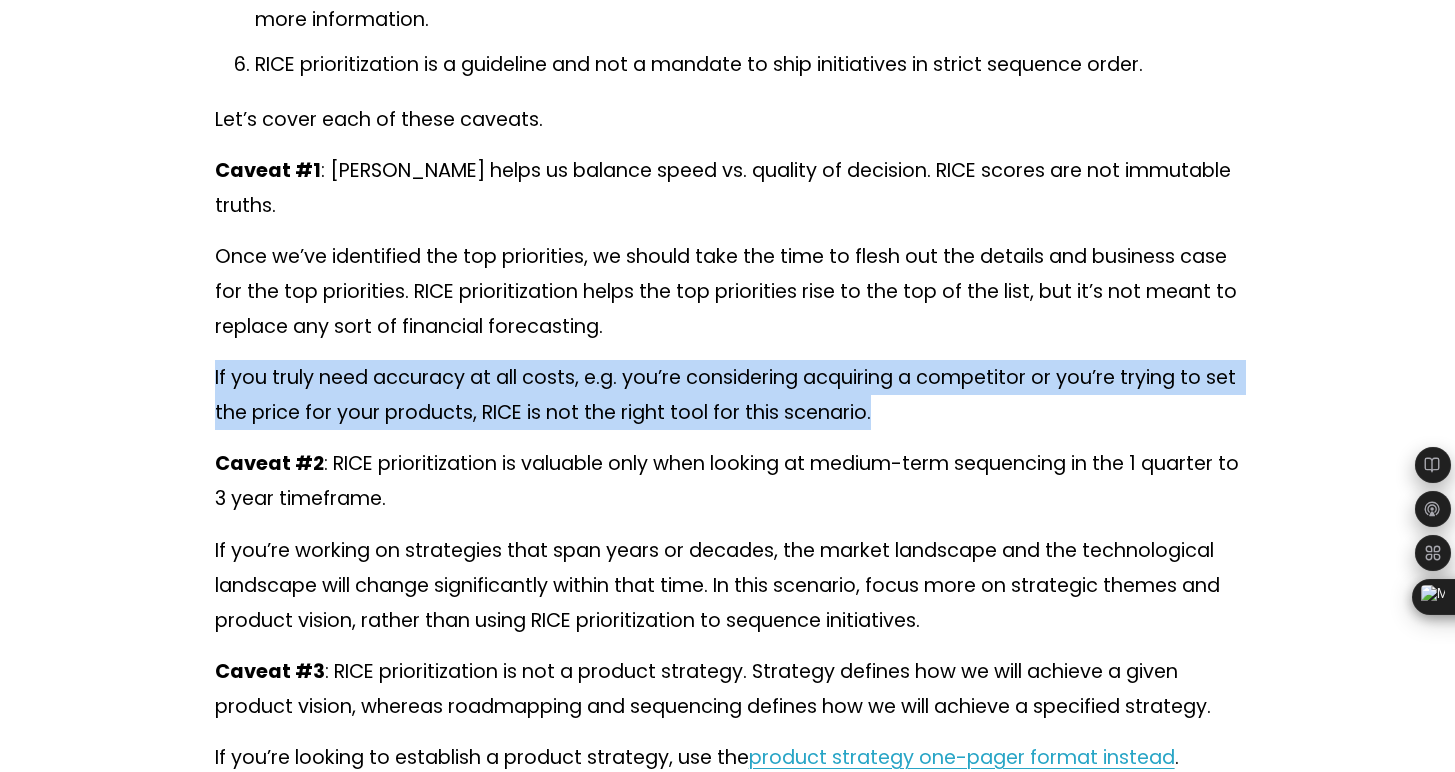 click on "If you truly need accuracy at all costs, e.g. you’re considering acquiring a competitor or you’re trying to set the price for your products, RICE is not the right tool for this scenario." at bounding box center [728, 395] 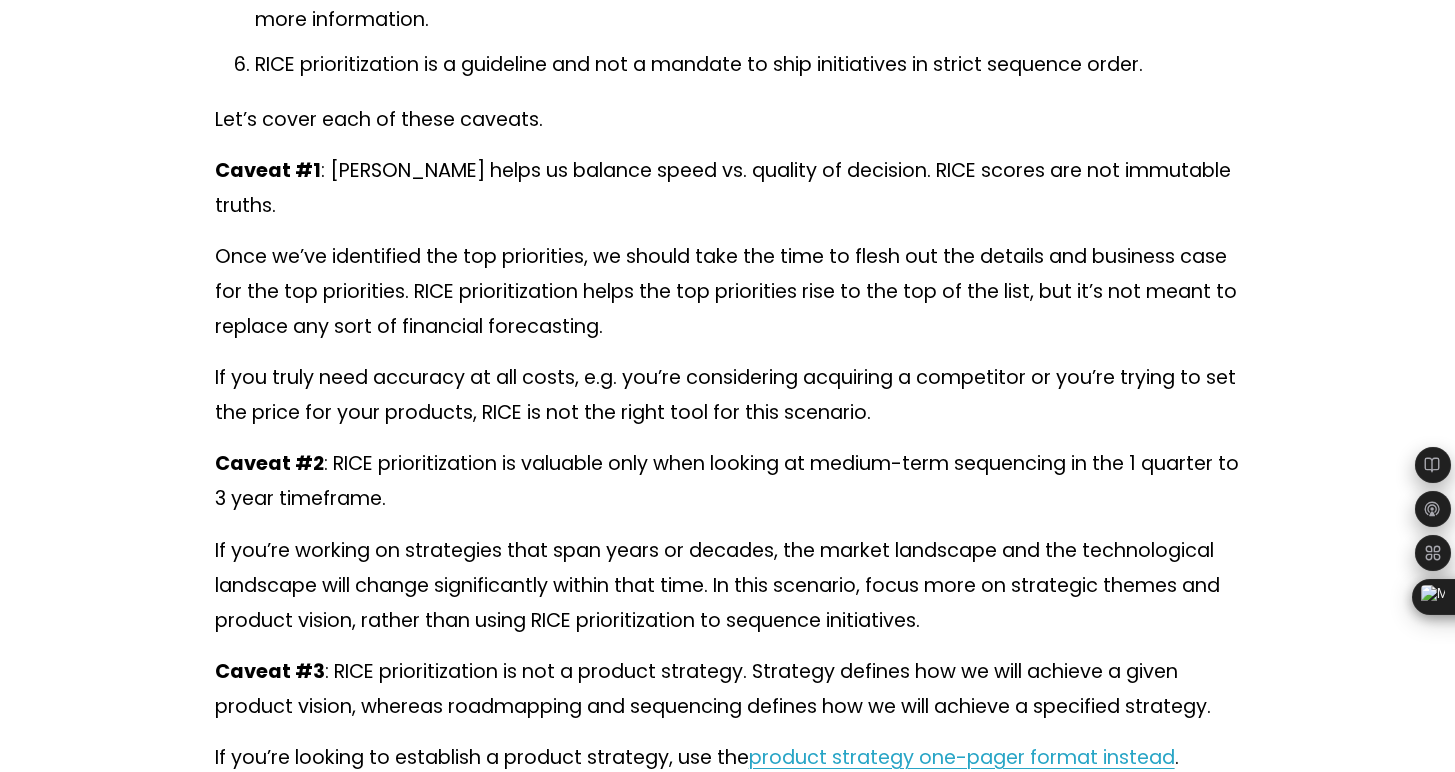 click on "Caveat #2 : RICE prioritization is valuable only when looking at medium-term sequencing in the 1 quarter to 3 year timeframe." at bounding box center (728, 481) 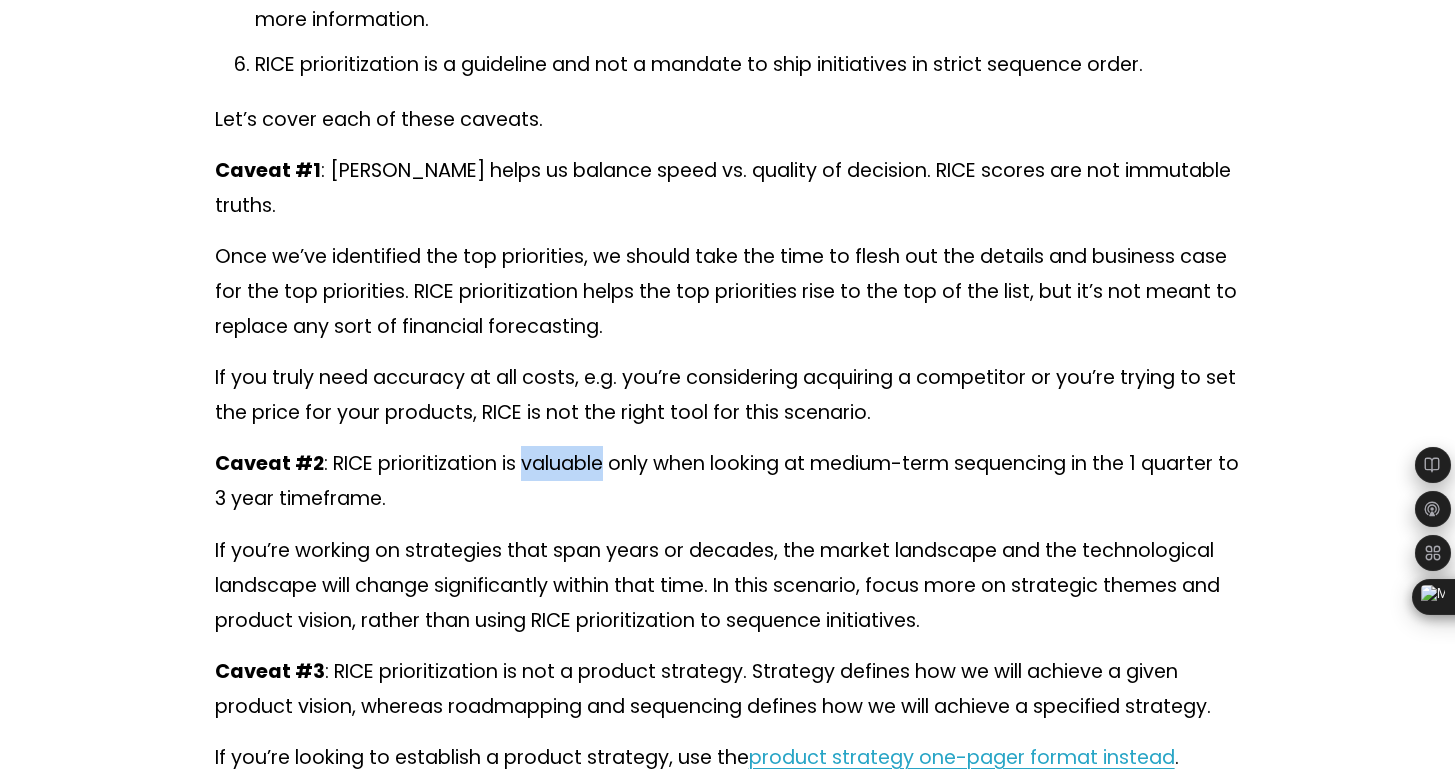 click on "Caveat #2 : RICE prioritization is valuable only when looking at medium-term sequencing in the 1 quarter to 3 year timeframe." at bounding box center (728, 481) 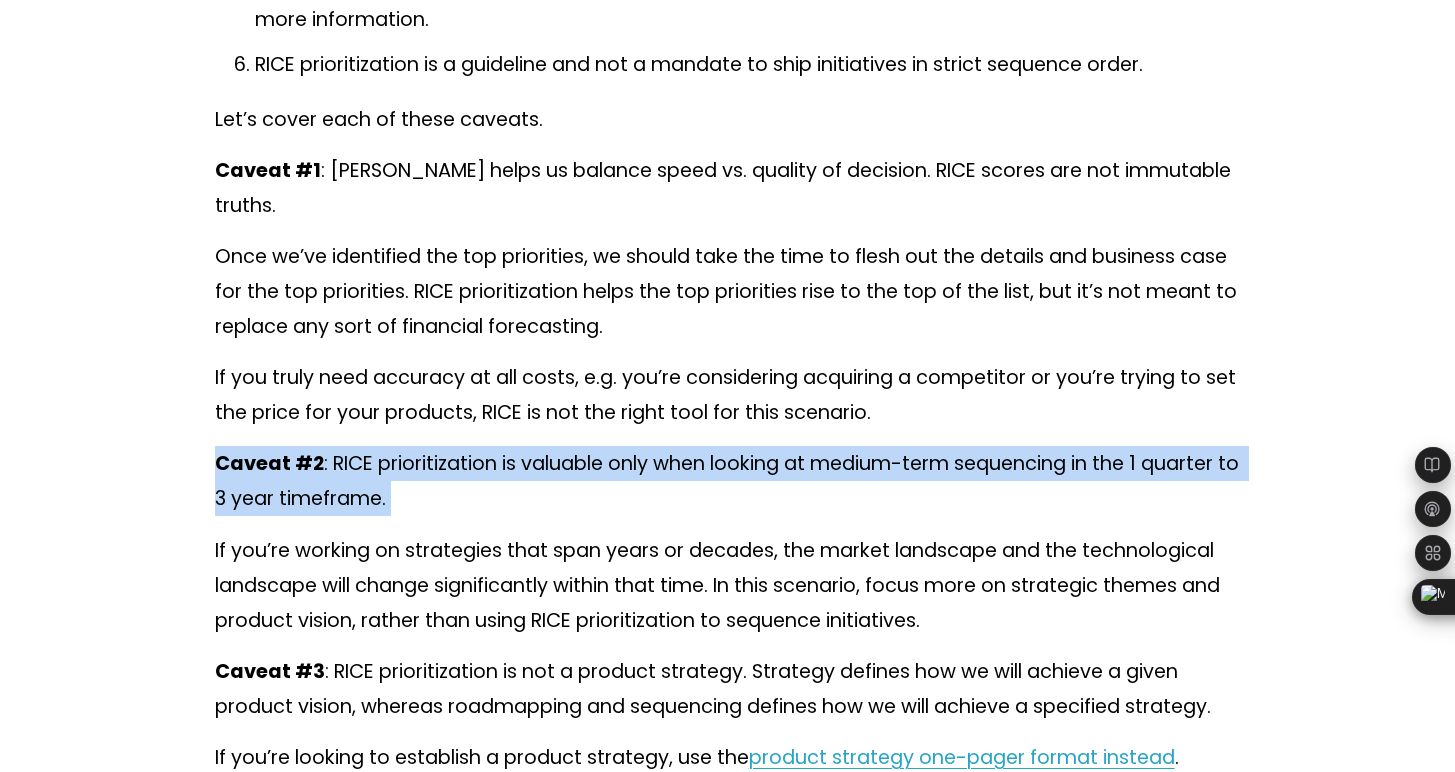 click on "Caveat #2 : RICE prioritization is valuable only when looking at medium-term sequencing in the 1 quarter to 3 year timeframe." at bounding box center (728, 481) 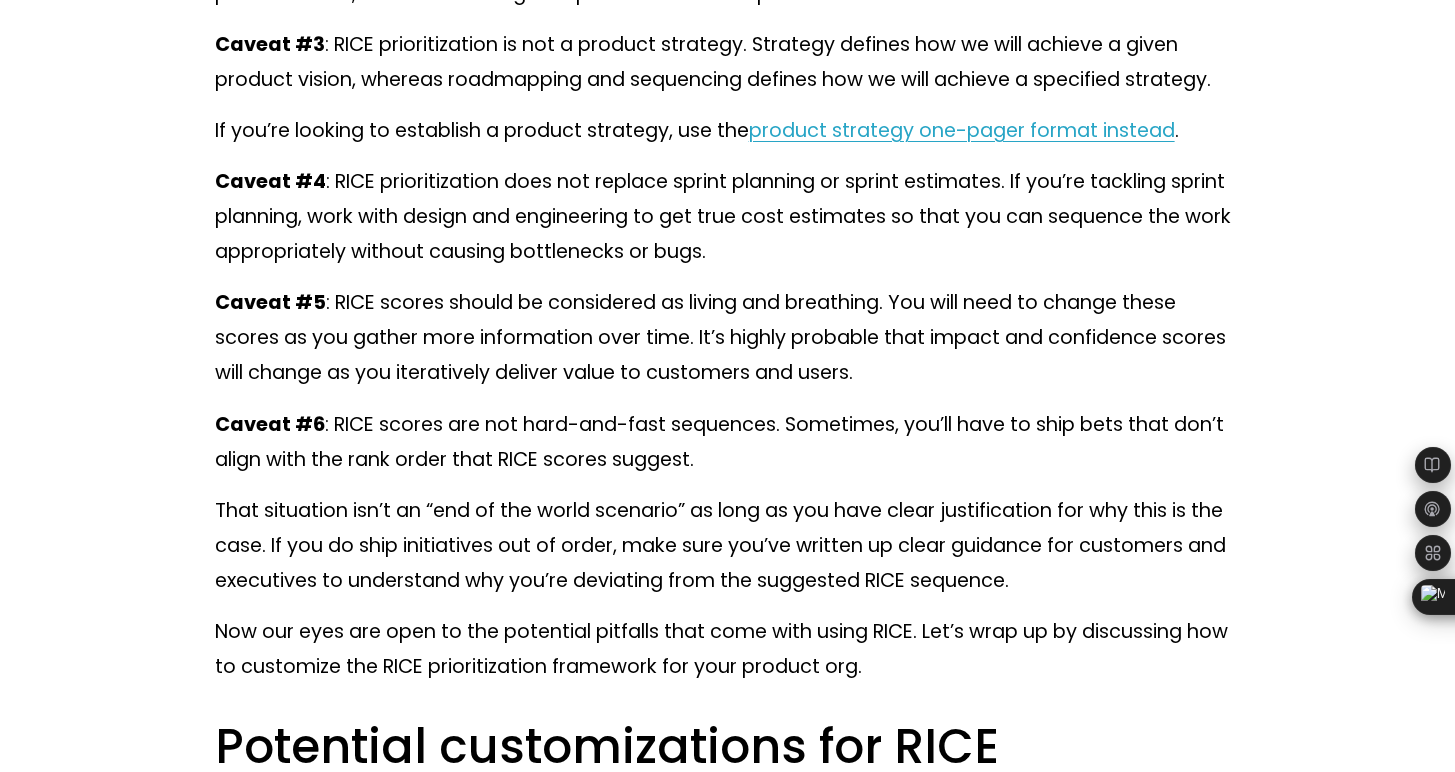 scroll, scrollTop: 16316, scrollLeft: 0, axis: vertical 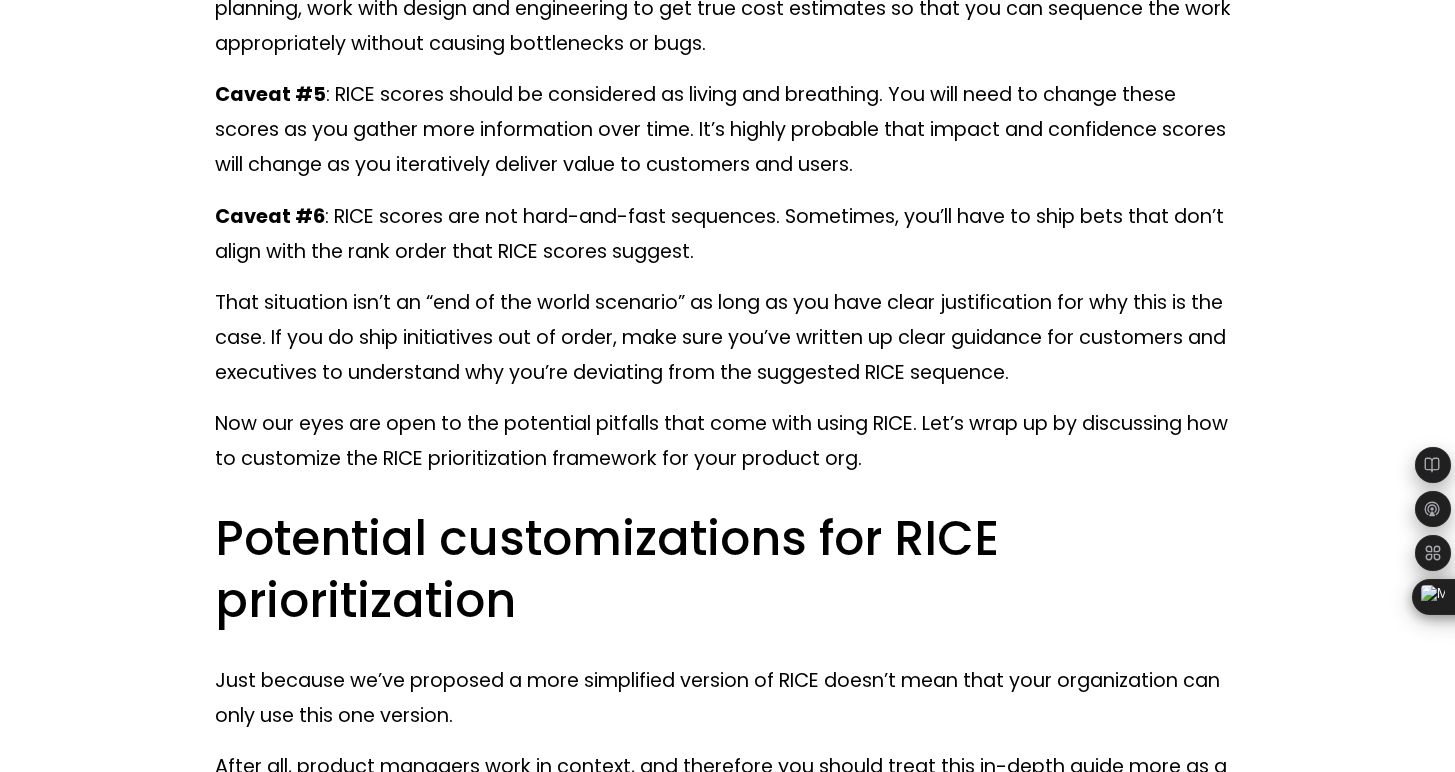 click on "Now our eyes are open to the potential pitfalls that come with using RICE. Let’s wrap up by discussing how to customize the RICE prioritization framework for your product org." at bounding box center (728, 441) 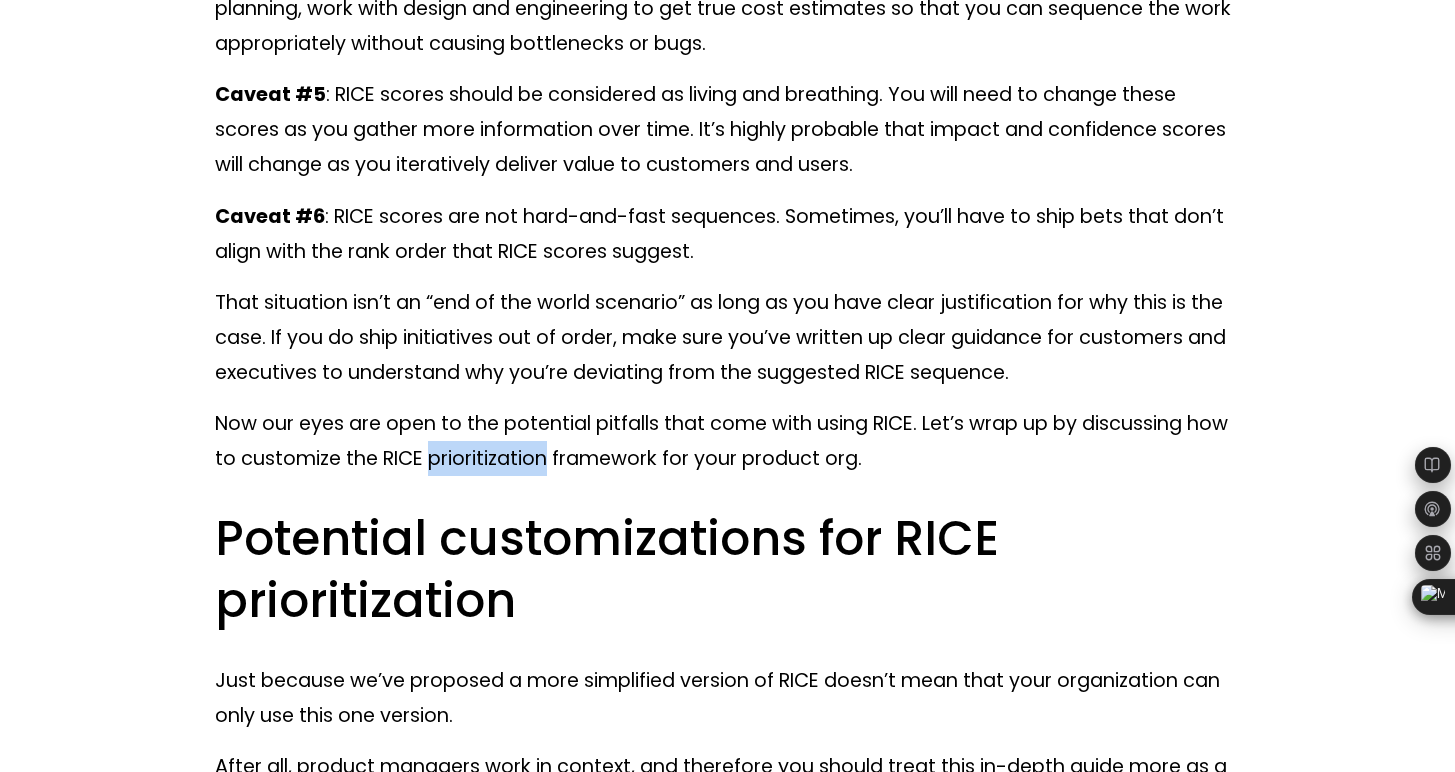 click on "Now our eyes are open to the potential pitfalls that come with using RICE. Let’s wrap up by discussing how to customize the RICE prioritization framework for your product org." at bounding box center [728, 441] 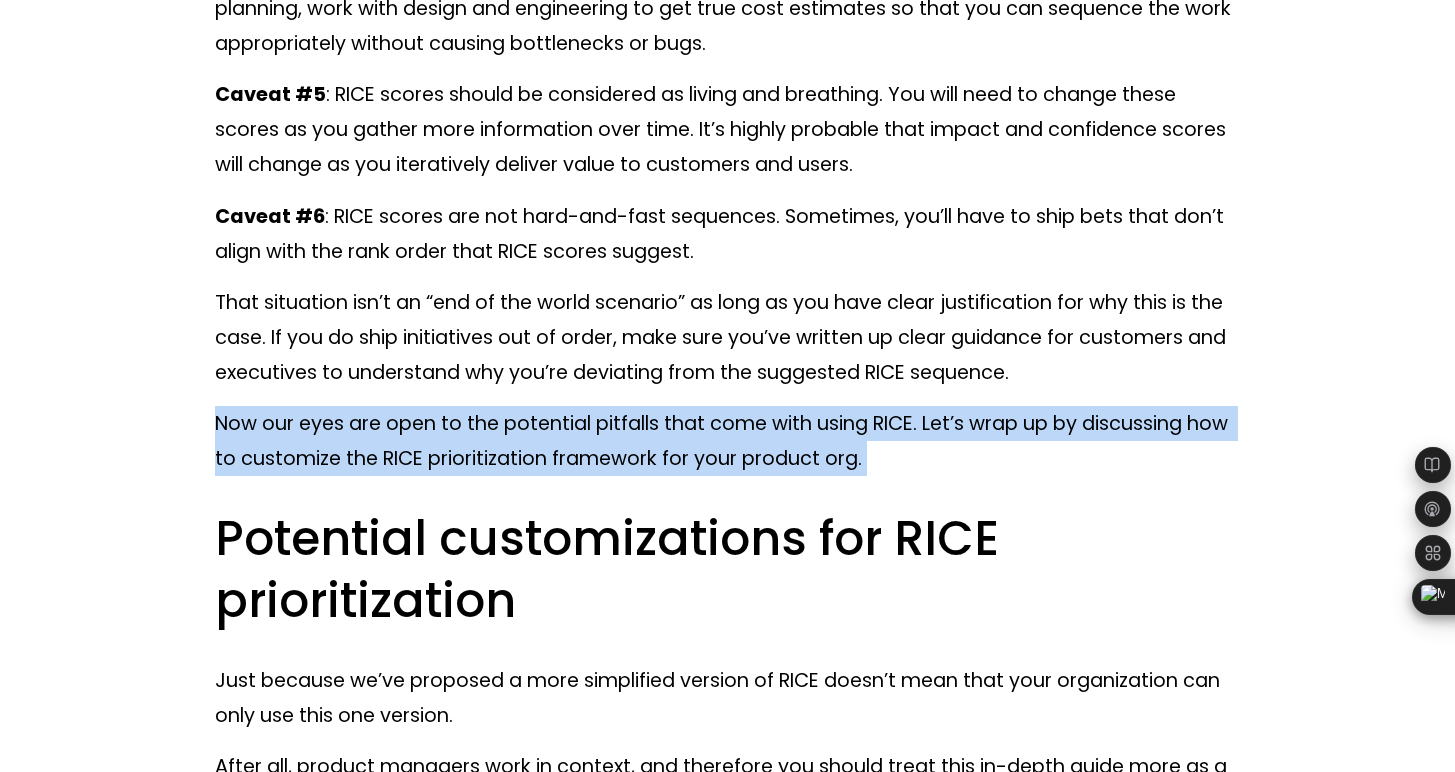 click on "Now our eyes are open to the potential pitfalls that come with using RICE. Let’s wrap up by discussing how to customize the RICE prioritization framework for your product org." at bounding box center [728, 441] 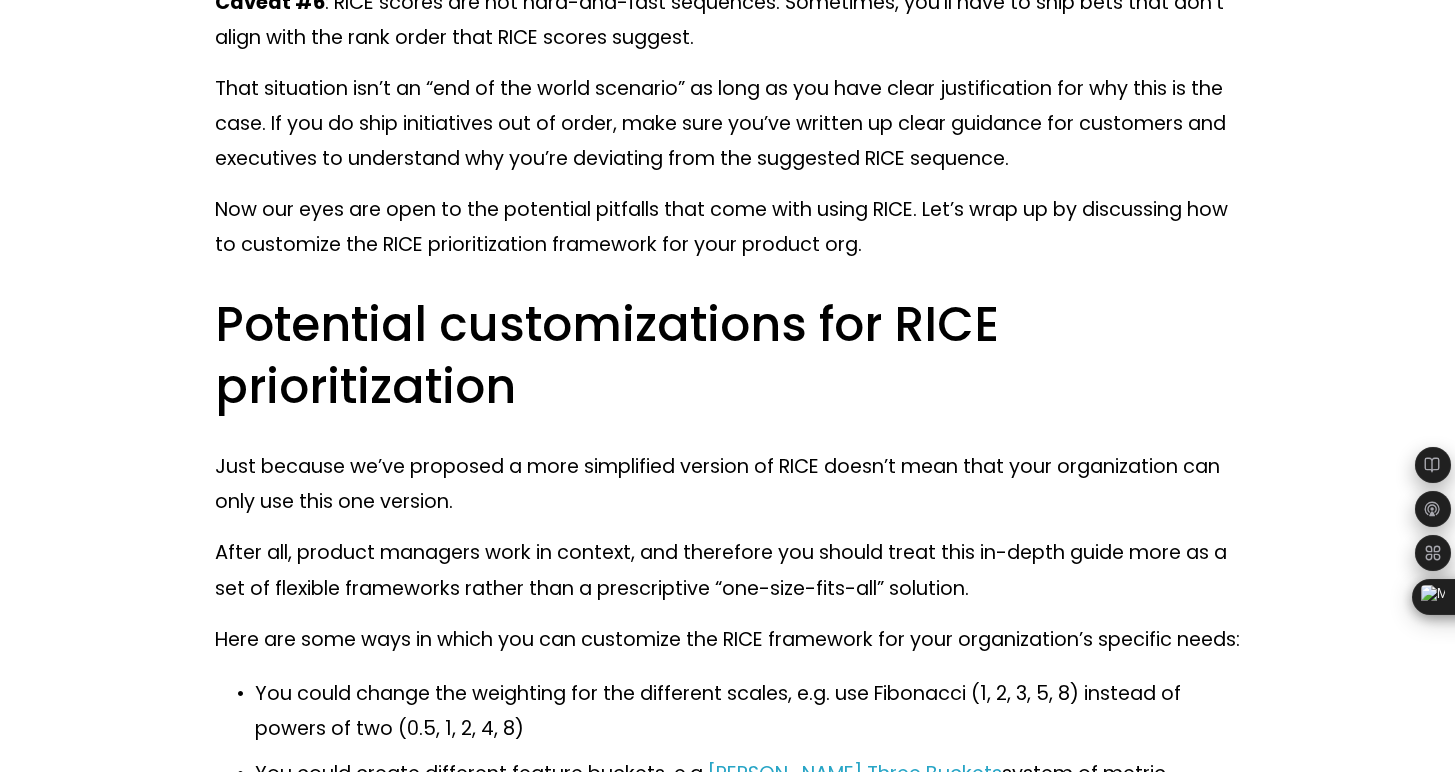 click on "Just because we’ve proposed a more simplified version of RICE doesn’t mean that your organization can only use this one version." at bounding box center [728, 484] 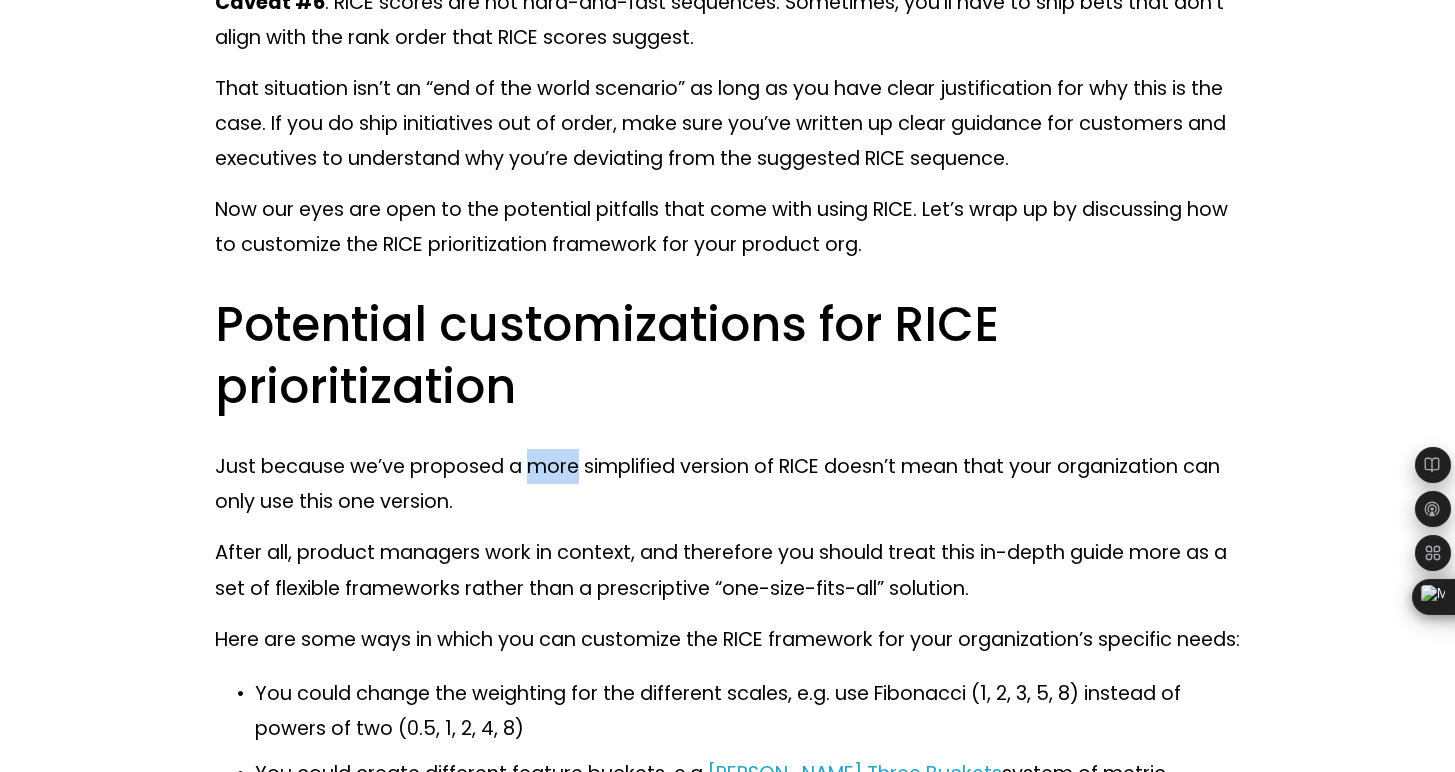 click on "Just because we’ve proposed a more simplified version of RICE doesn’t mean that your organization can only use this one version." at bounding box center [728, 484] 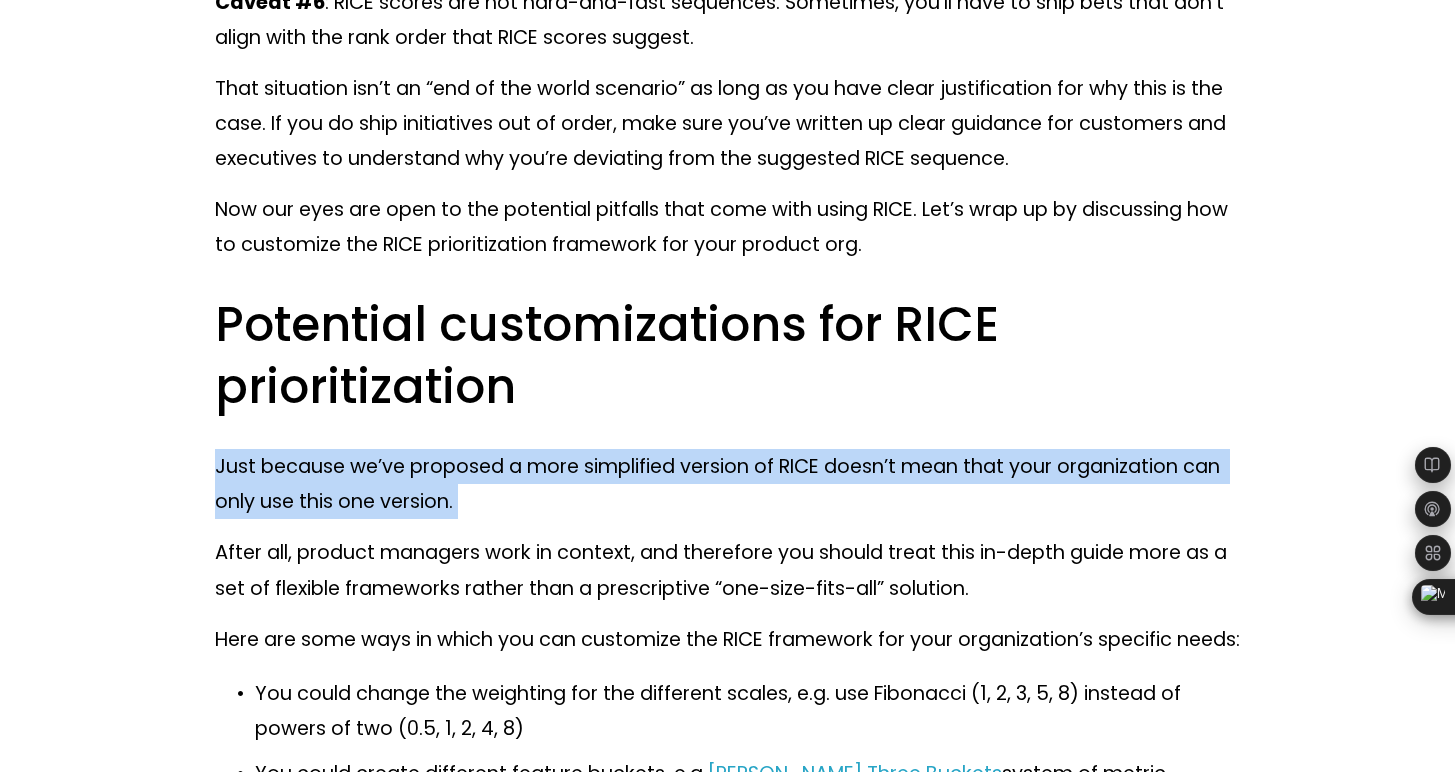click on "Just because we’ve proposed a more simplified version of RICE doesn’t mean that your organization can only use this one version." at bounding box center (728, 484) 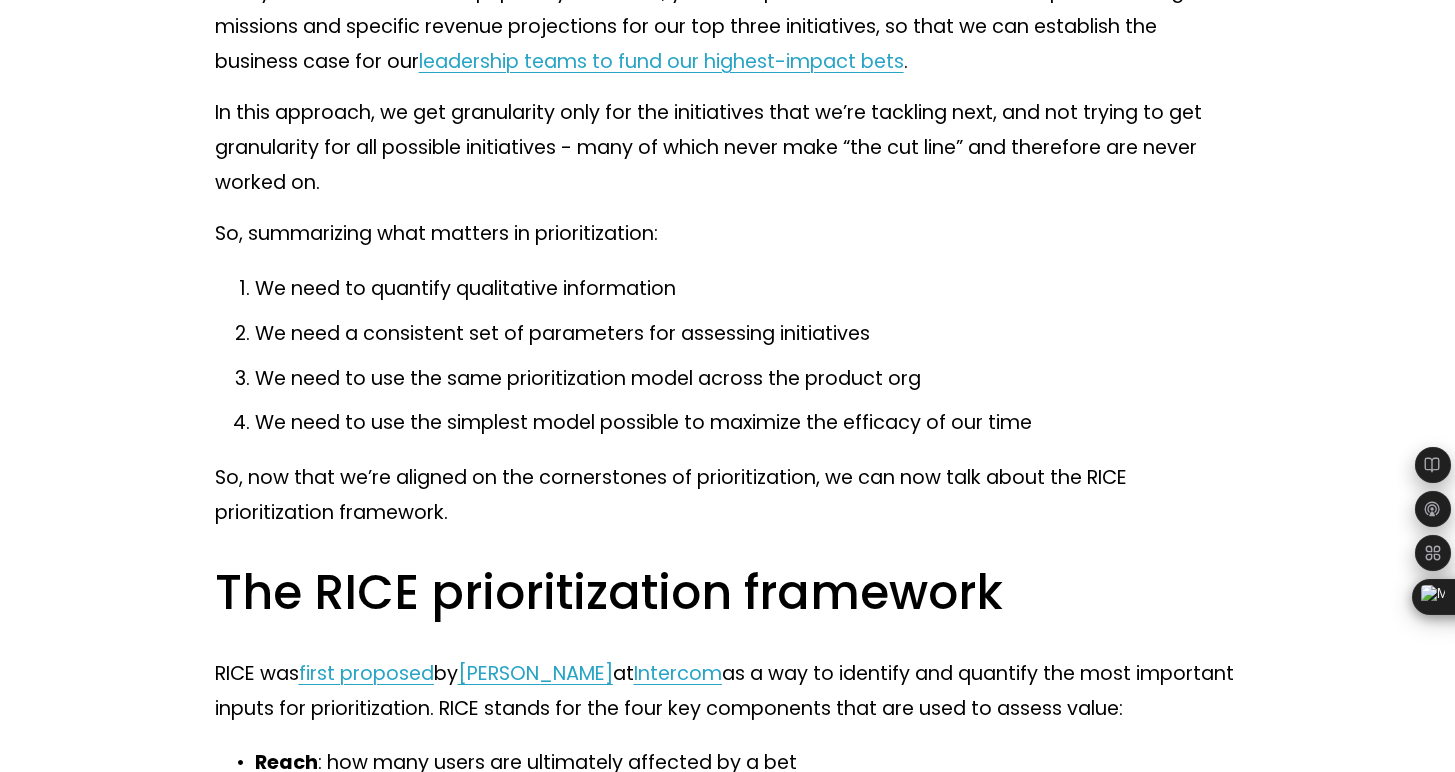 scroll, scrollTop: 6565, scrollLeft: 0, axis: vertical 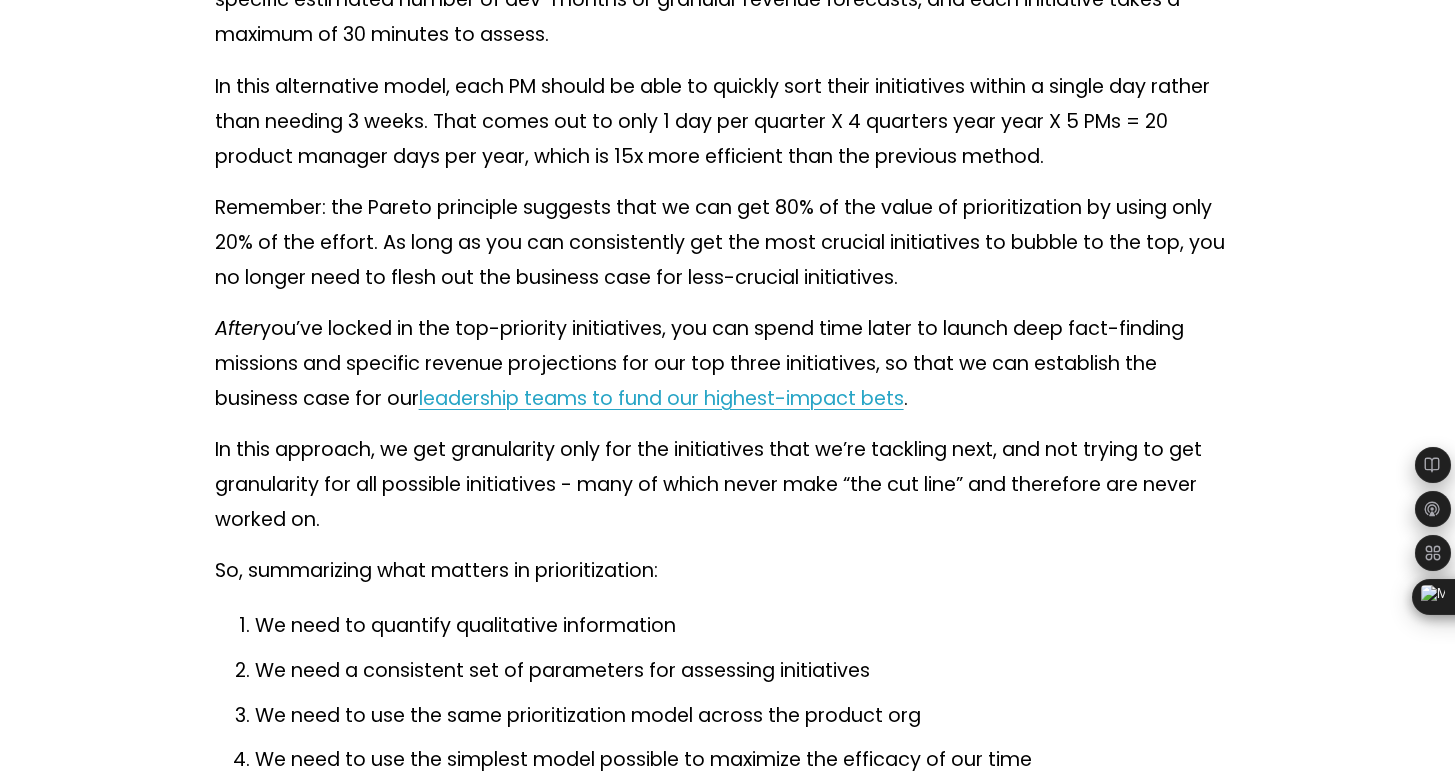 click on "In this approach, we get granularity only for the initiatives that we’re tackling next, and not trying to get granularity for all possible initiatives - many of which never make “the cut line” and therefore are never worked on." at bounding box center (728, 484) 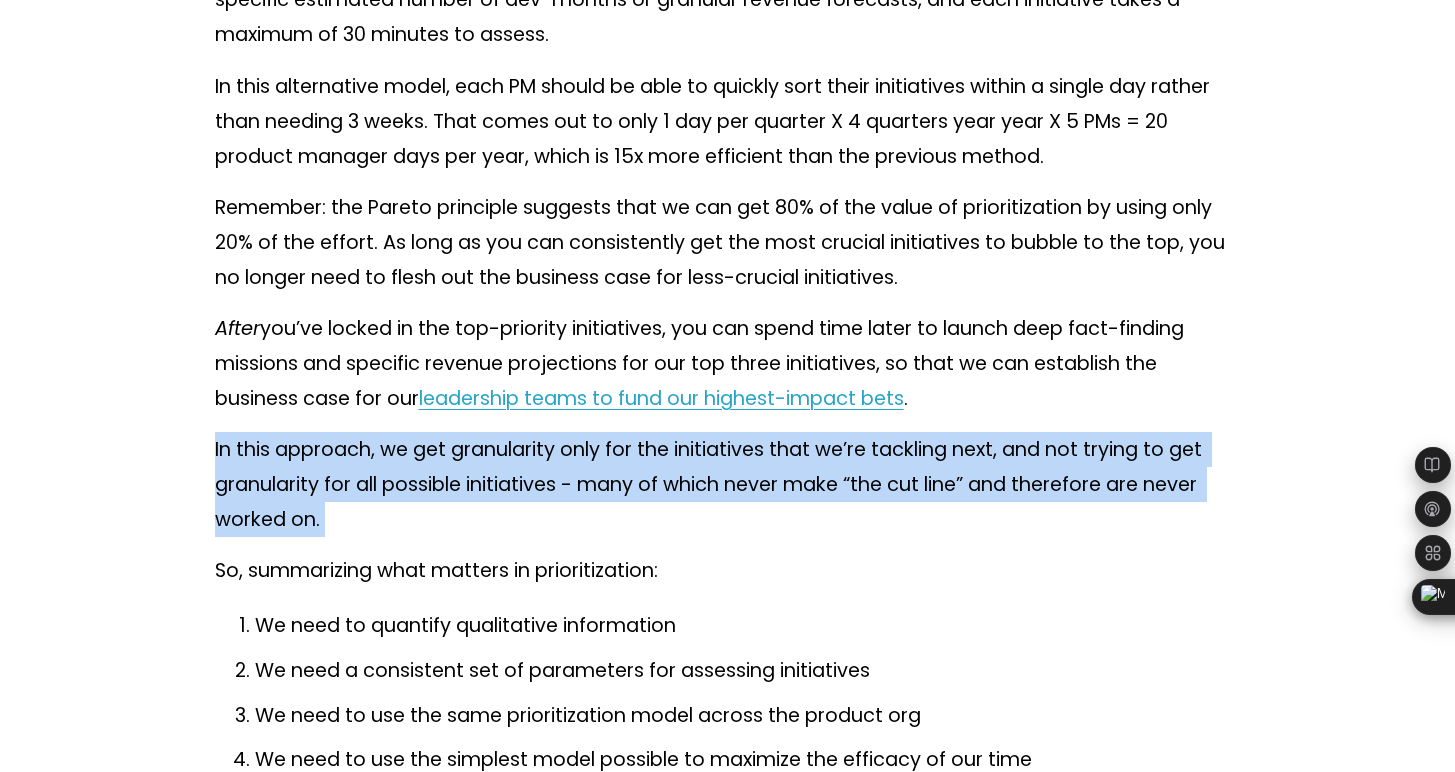 click on "In this approach, we get granularity only for the initiatives that we’re tackling next, and not trying to get granularity for all possible initiatives - many of which never make “the cut line” and therefore are never worked on." at bounding box center (728, 484) 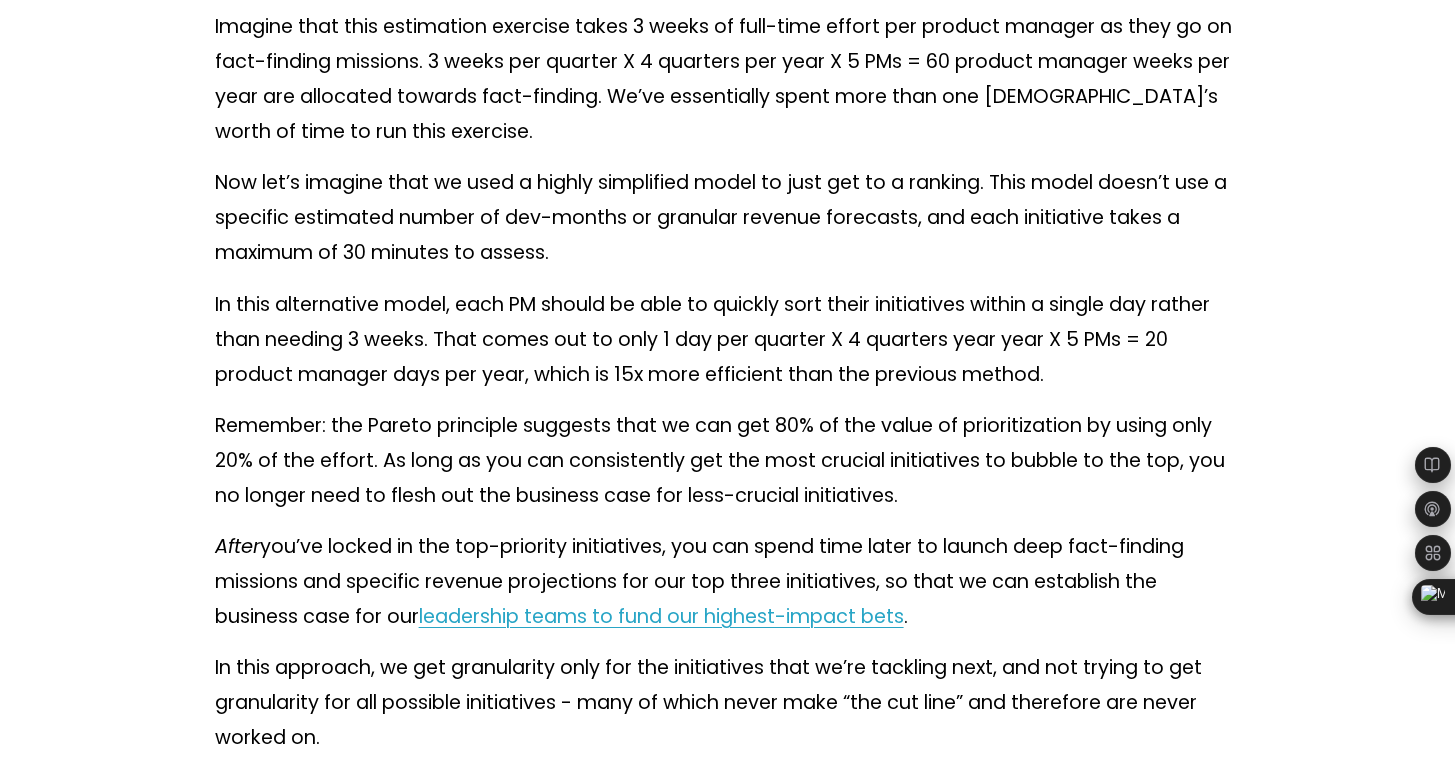 click on "Remember: the Pareto principle suggests that we can get 80% of the value of prioritization by using only 20% of the effort. As long as you can consistently get the most crucial initiatives to bubble to the top, you no longer need to flesh out the business case for less-crucial initiatives." at bounding box center [728, 460] 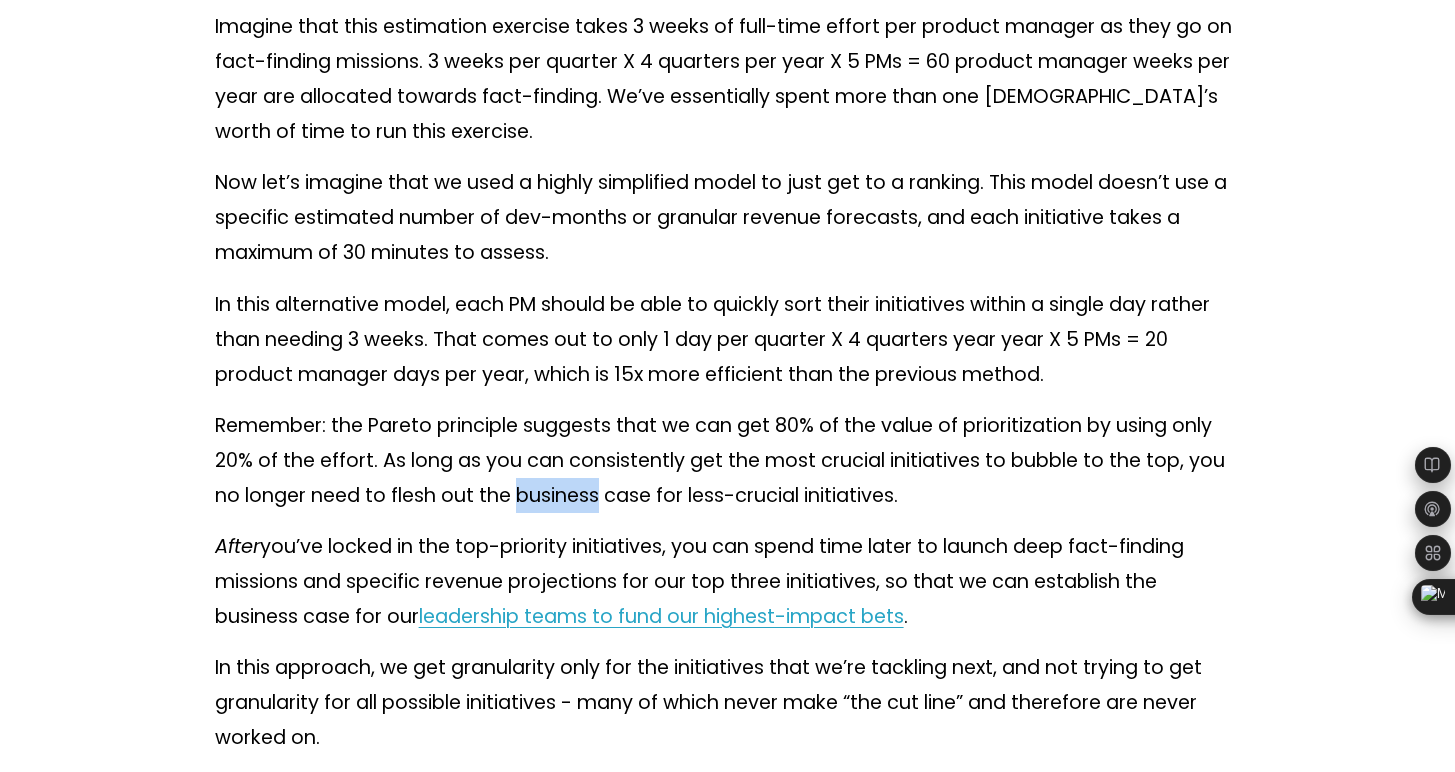click on "Remember: the Pareto principle suggests that we can get 80% of the value of prioritization by using only 20% of the effort. As long as you can consistently get the most crucial initiatives to bubble to the top, you no longer need to flesh out the business case for less-crucial initiatives." at bounding box center (728, 460) 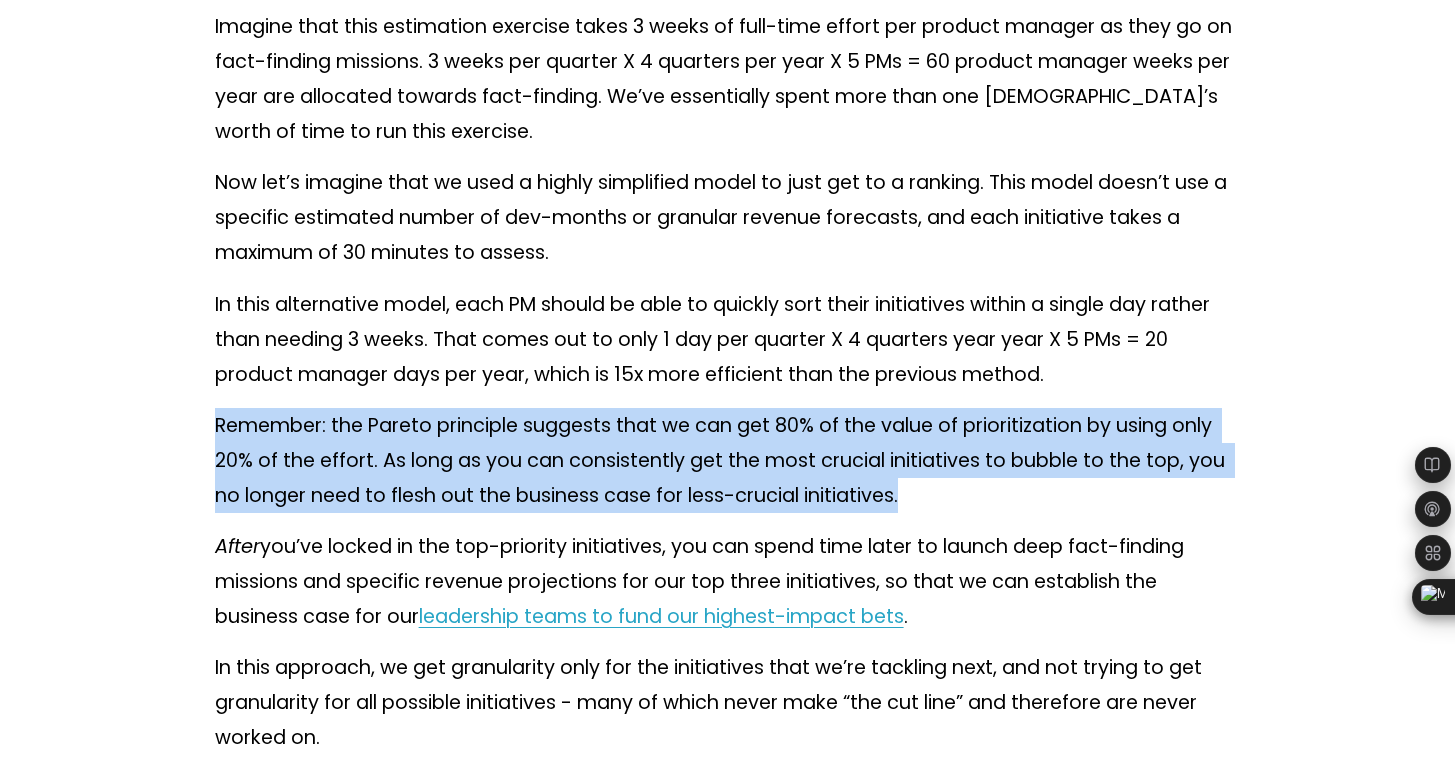 click on "Remember: the Pareto principle suggests that we can get 80% of the value of prioritization by using only 20% of the effort. As long as you can consistently get the most crucial initiatives to bubble to the top, you no longer need to flesh out the business case for less-crucial initiatives." at bounding box center [728, 460] 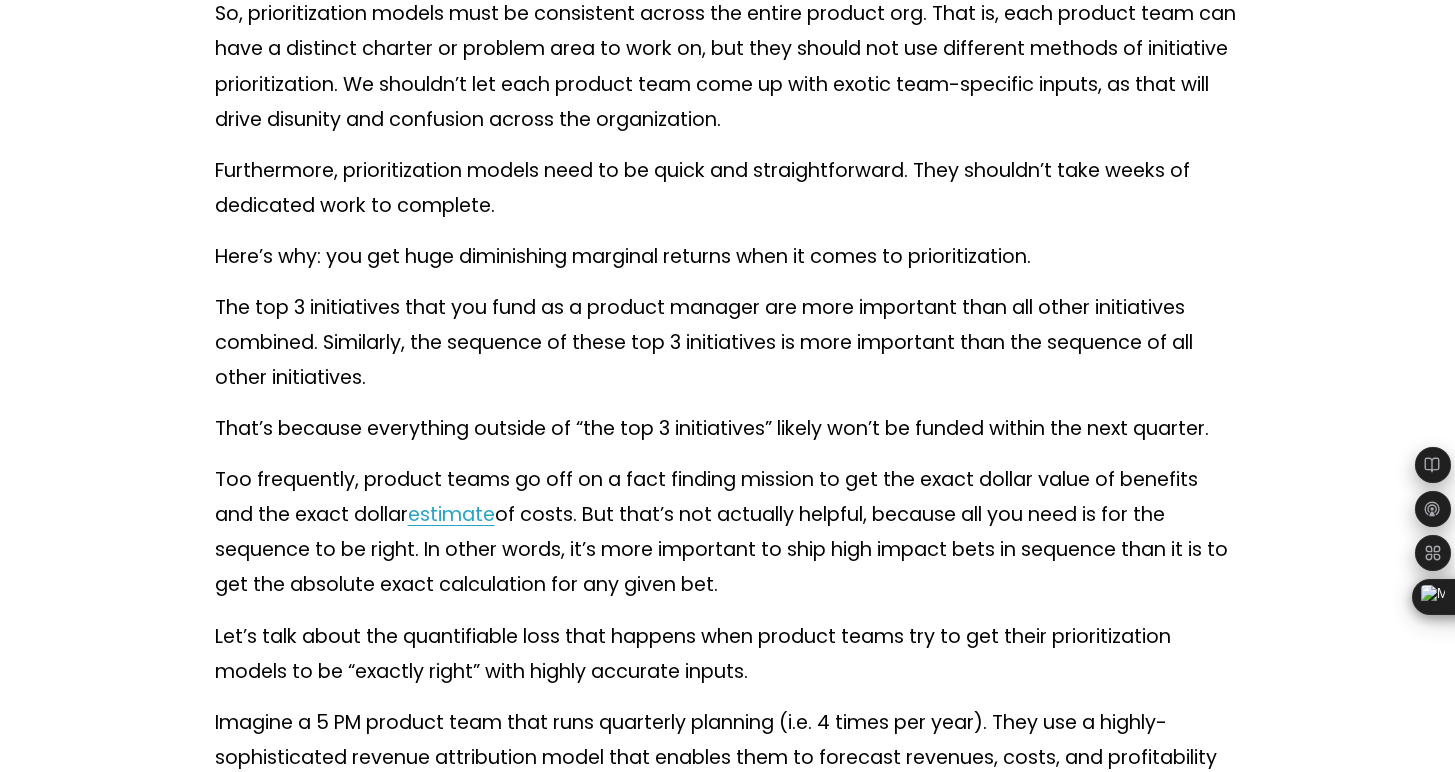 click on "Too frequently, product teams go off on a fact finding mission to get the exact dollar value of benefits and the exact dollar  estimate  of costs. But that’s not actually helpful, because all you need is for the sequence to be right. In other words, it’s more important to ship high impact bets in sequence than it is to get the absolute exact calculation for any given bet." at bounding box center (728, 532) 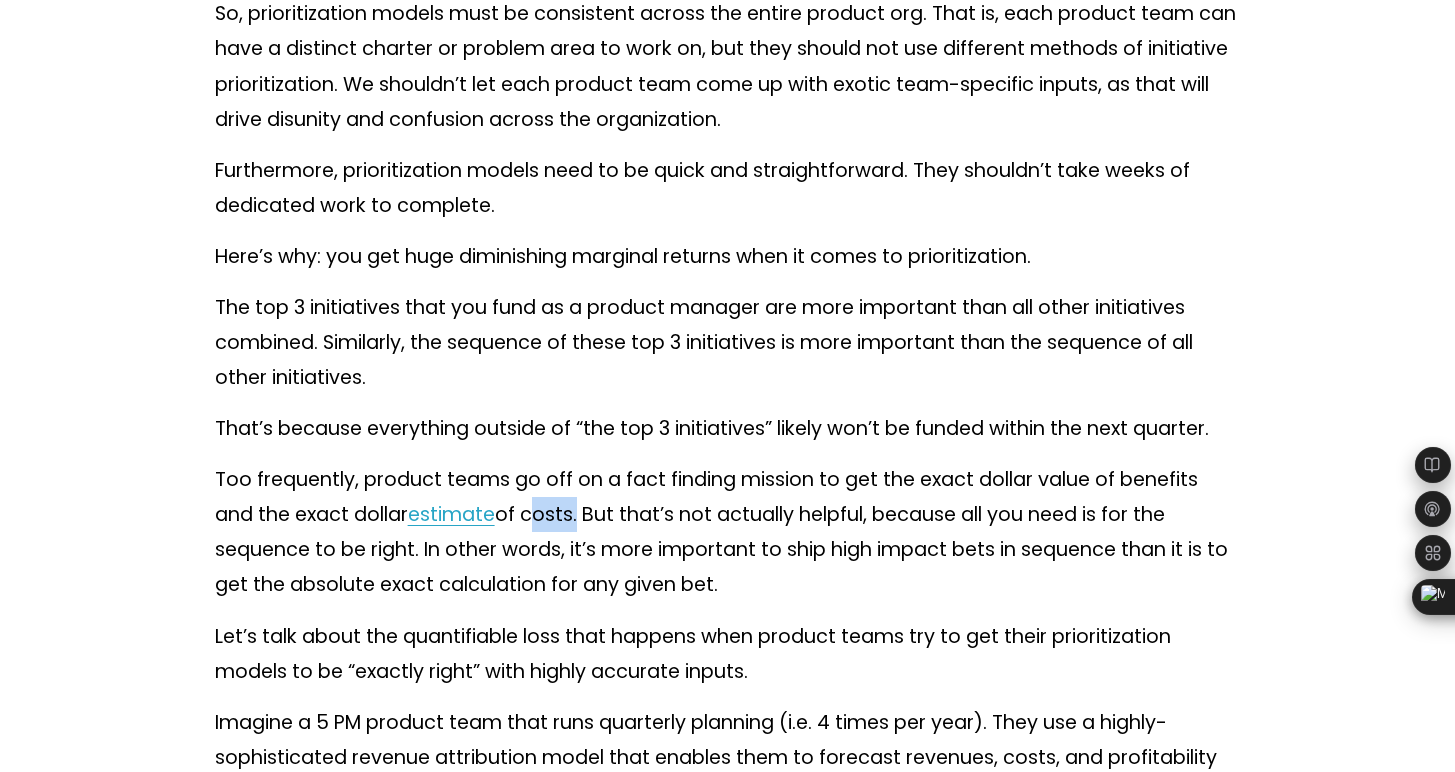 click on "Too frequently, product teams go off on a fact finding mission to get the exact dollar value of benefits and the exact dollar  estimate  of costs. But that’s not actually helpful, because all you need is for the sequence to be right. In other words, it’s more important to ship high impact bets in sequence than it is to get the absolute exact calculation for any given bet." at bounding box center [728, 532] 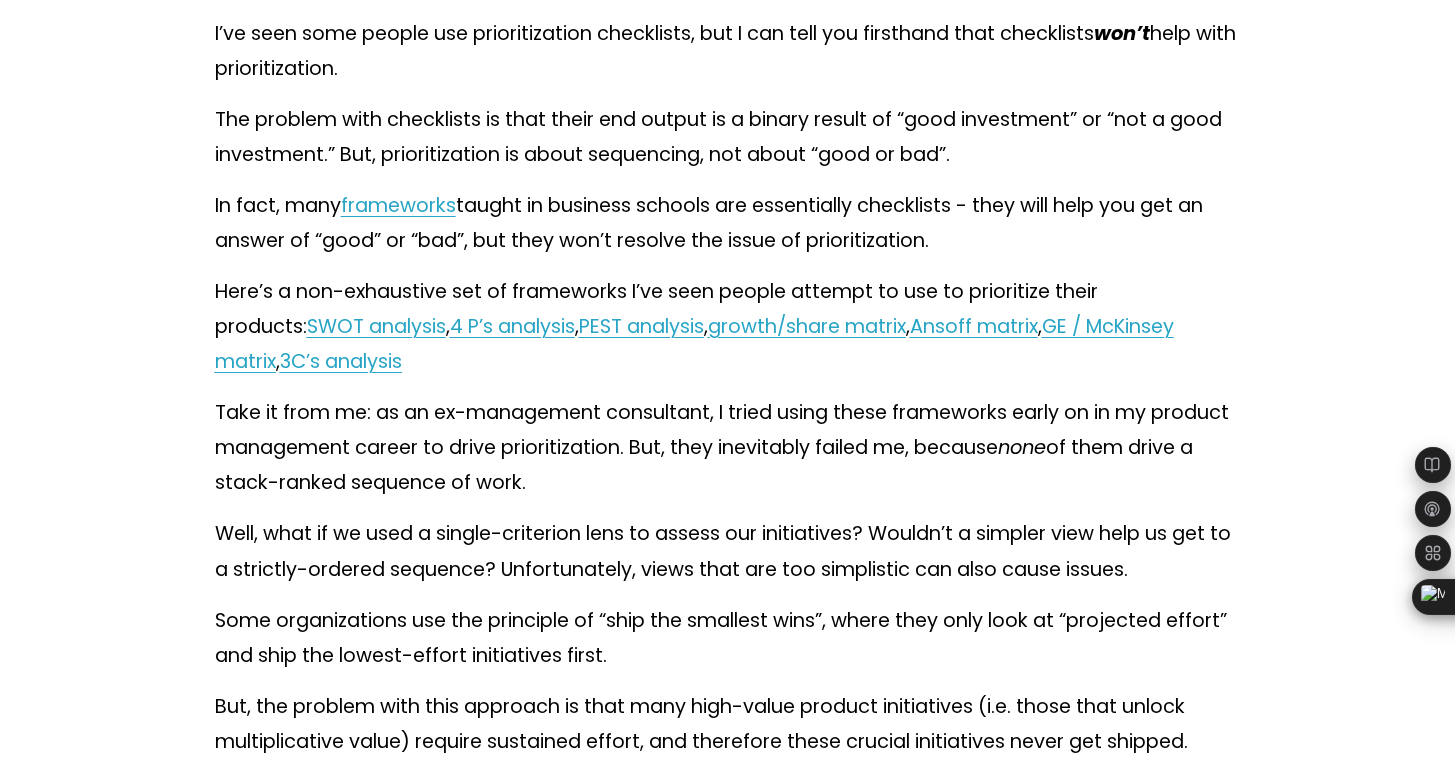 scroll, scrollTop: 2804, scrollLeft: 0, axis: vertical 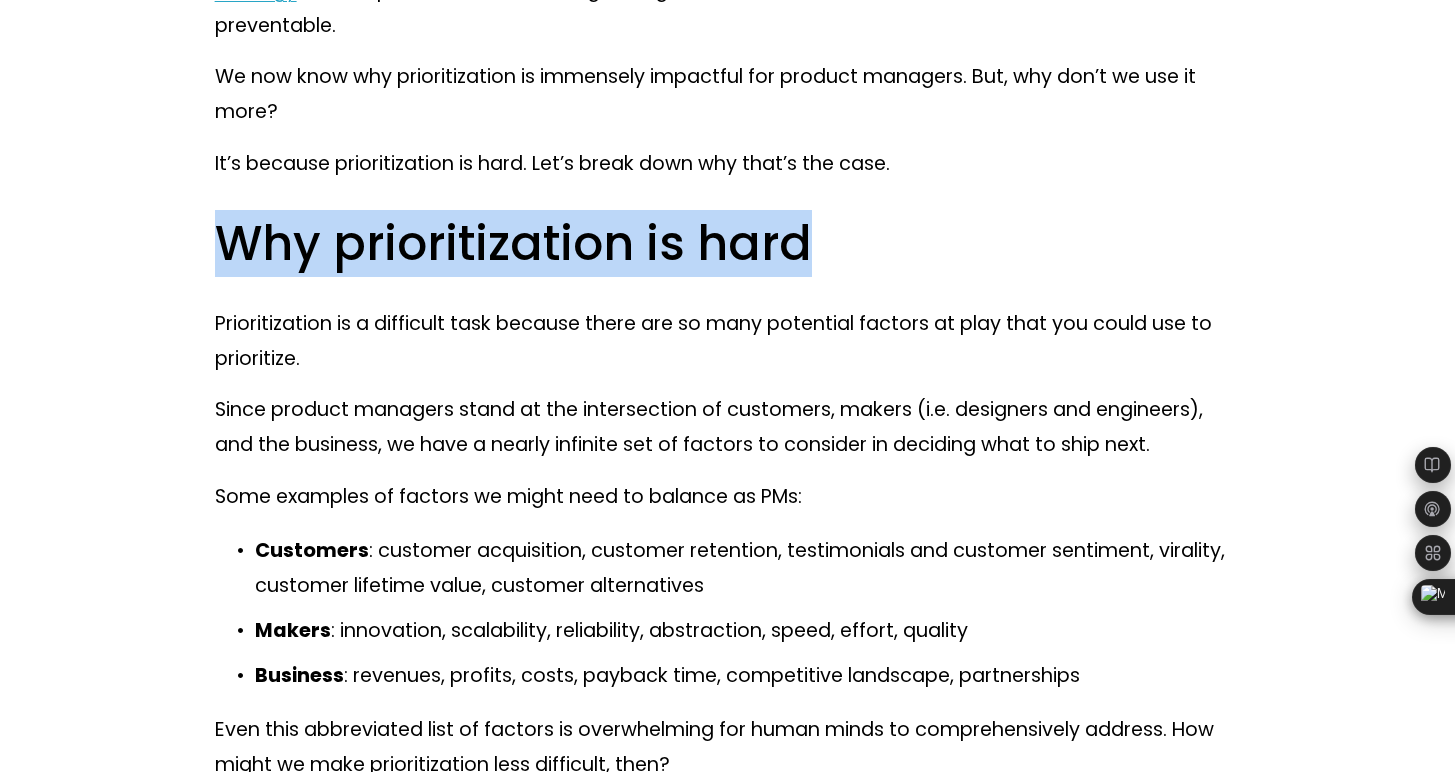 drag, startPoint x: 200, startPoint y: 242, endPoint x: 1042, endPoint y: 246, distance: 842.0095 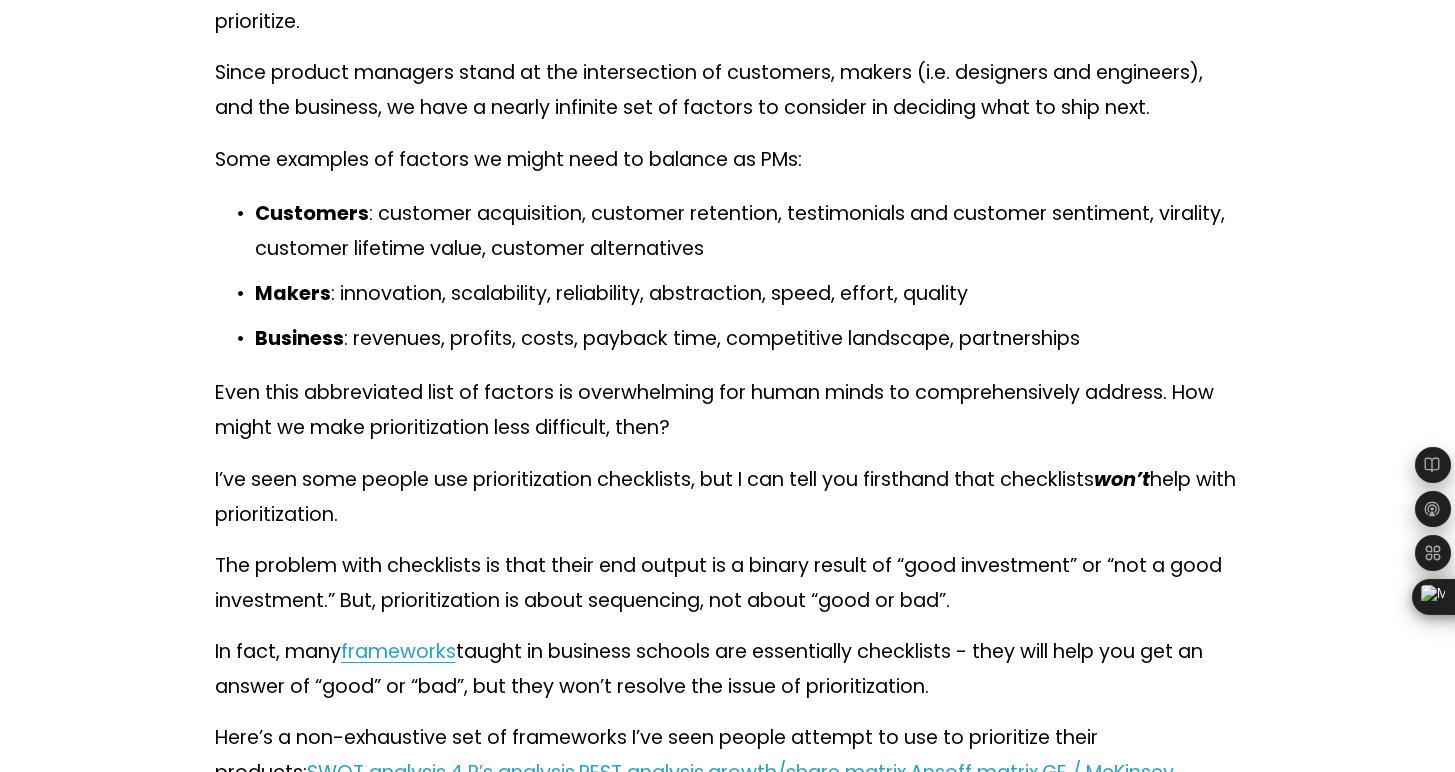 scroll, scrollTop: 2995, scrollLeft: 0, axis: vertical 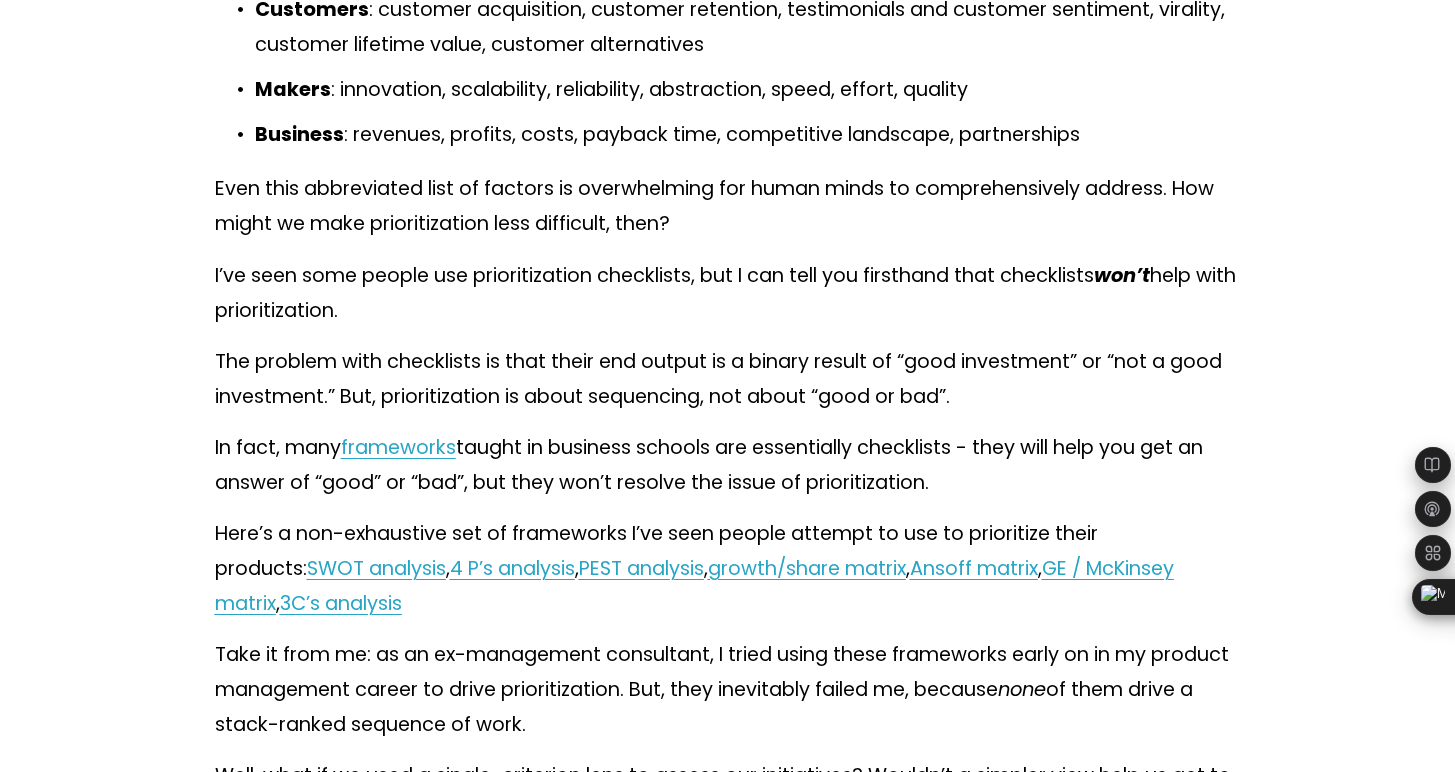 click on "As product managers, we have limited resources. We can’t pursue every initiative at once. Therefore, a key part of the product manager’s job is to  prioritize . Too often, product managers try to answer the question “is this initiative a good initiative or a bad initiative?” - but that’s not the right question to answer. Rather, the right question to answer is “which  sequence  of initiatives will unlock maximum value for customers, users, and the business?” In other words, product management isn’t just about identifying which bets to make. Product managers must select the right sequence of bets that will drive the highest return on investment (ROI). The art and science of prioritization enables us as product managers to make consistent, defensible calls on which initiative to ship next. Therefore, in this essay, we’re going to cover the RICE prioritization framework. We’ll discuss what [PERSON_NAME] is (as well as who first proposed this framework), how to use it, how  not We’re better  ." at bounding box center (728, 4158) 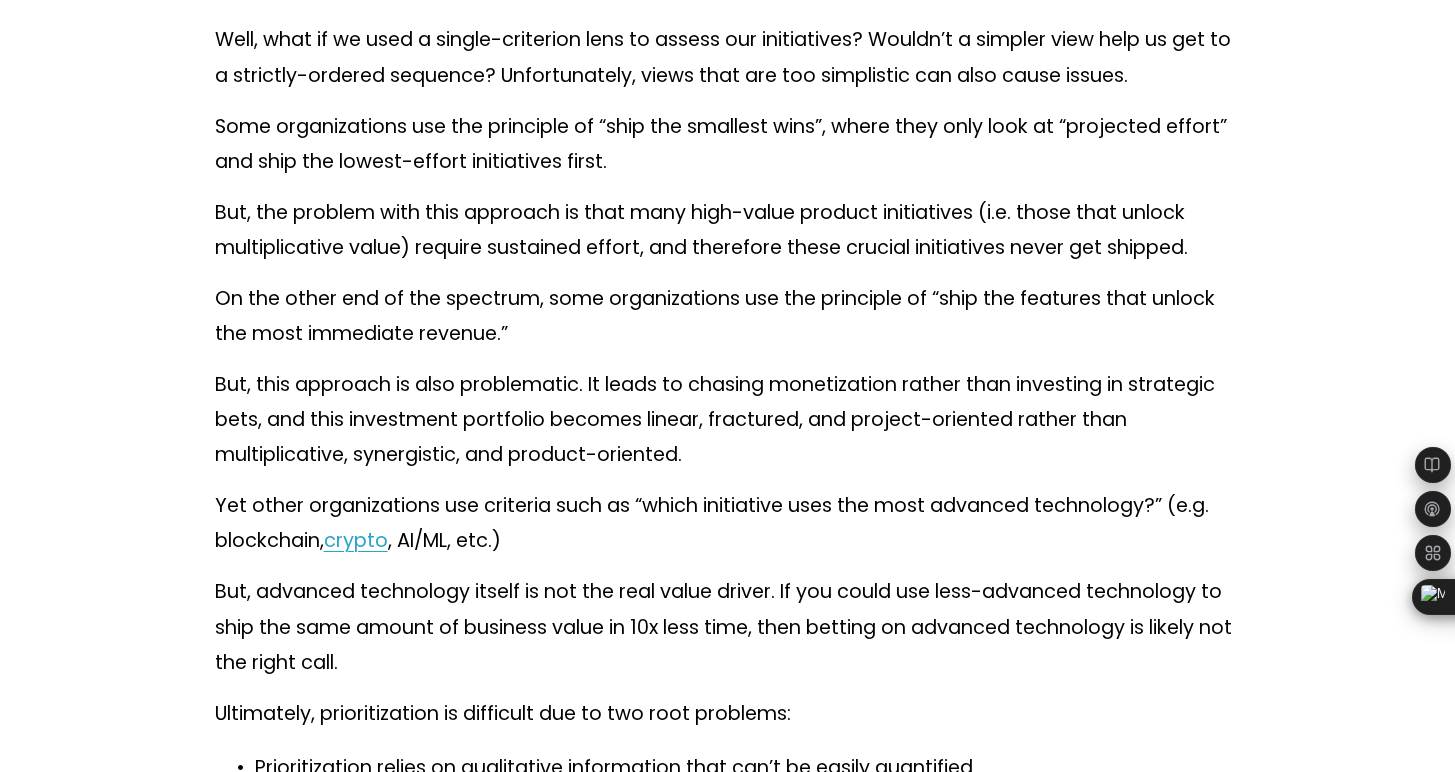 scroll, scrollTop: 3846, scrollLeft: 0, axis: vertical 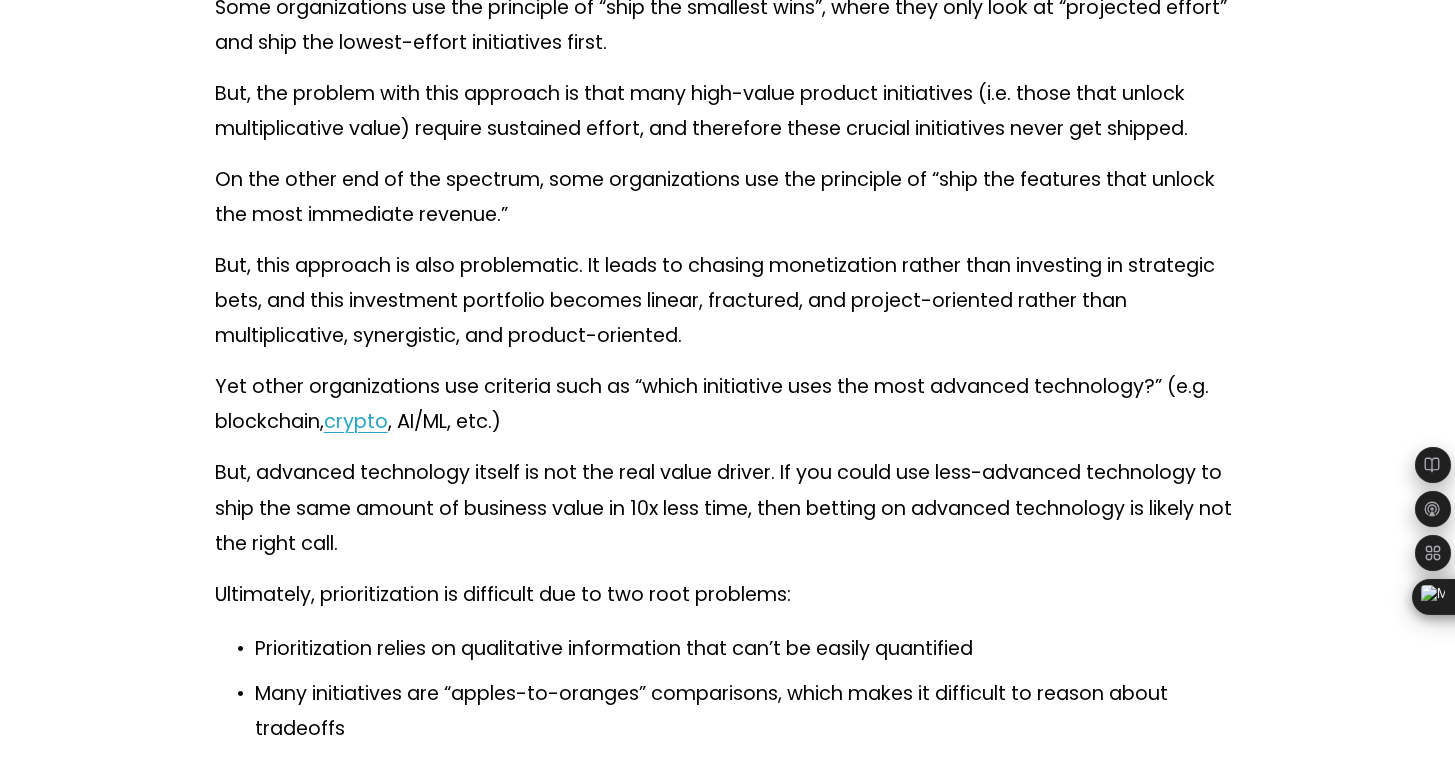 click on "But, this approach is also problematic. It leads to chasing monetization rather than investing in strategic bets, and this investment portfolio becomes linear, fractured, and project-oriented rather than multiplicative, synergistic, and product-oriented." at bounding box center (728, 300) 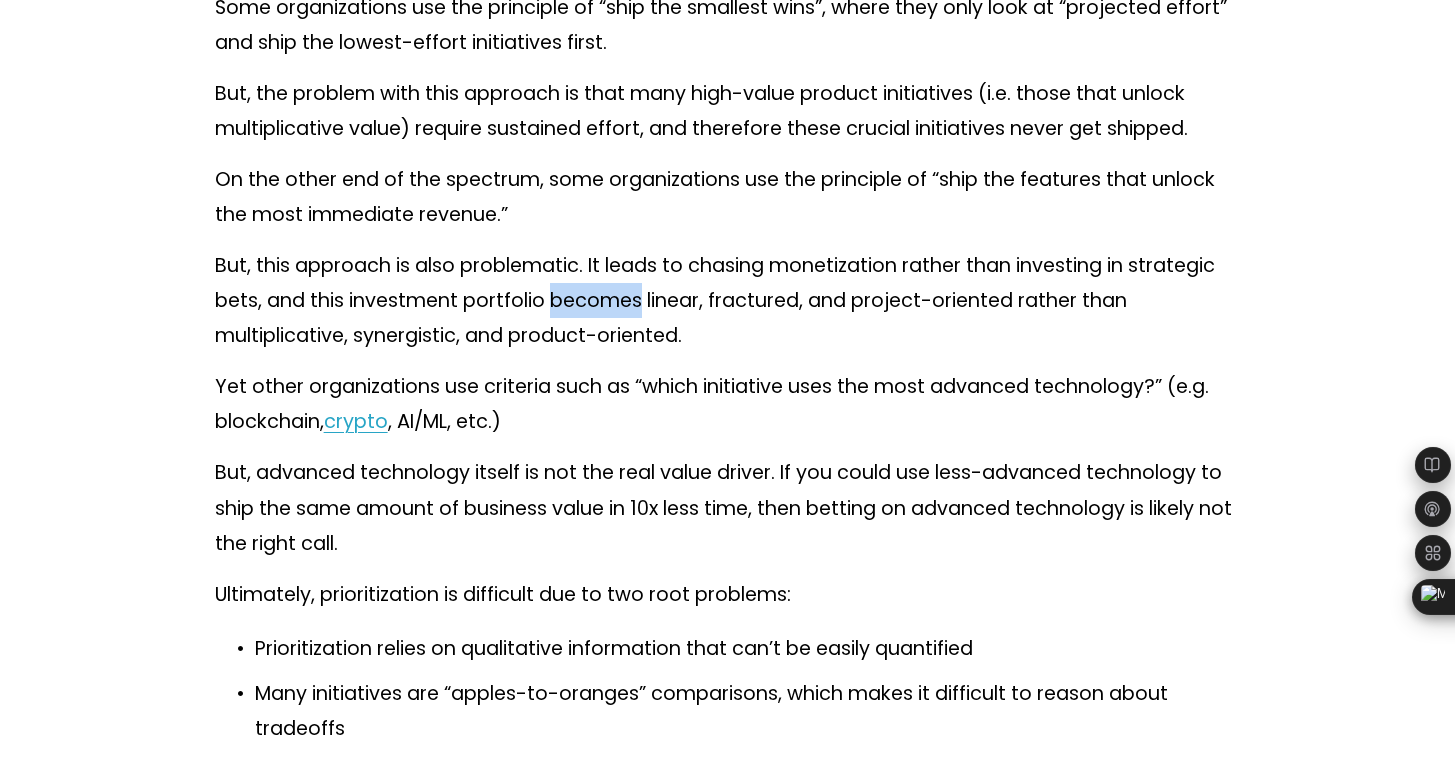 click on "But, this approach is also problematic. It leads to chasing monetization rather than investing in strategic bets, and this investment portfolio becomes linear, fractured, and project-oriented rather than multiplicative, synergistic, and product-oriented." at bounding box center [728, 300] 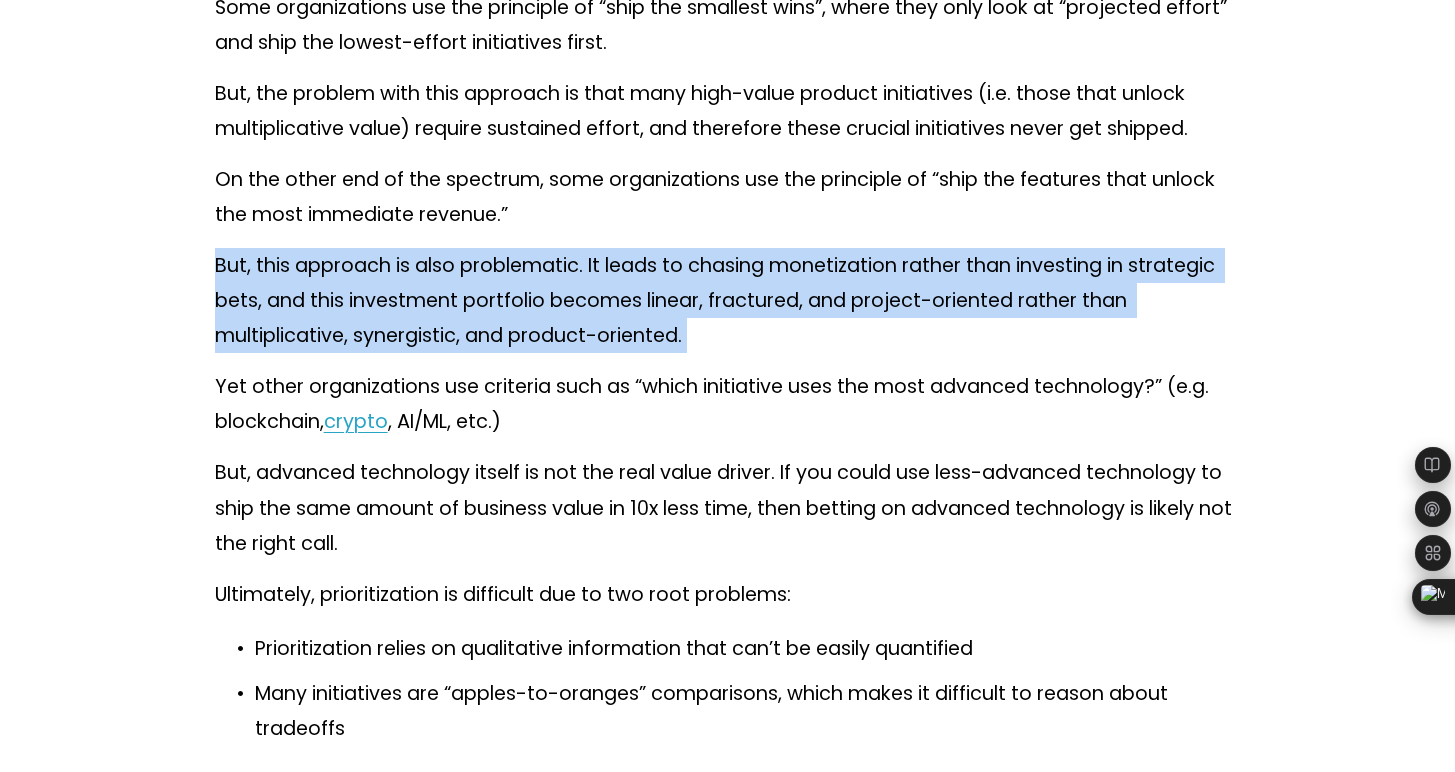 click on "But, this approach is also problematic. It leads to chasing monetization rather than investing in strategic bets, and this investment portfolio becomes linear, fractured, and project-oriented rather than multiplicative, synergistic, and product-oriented." at bounding box center (728, 300) 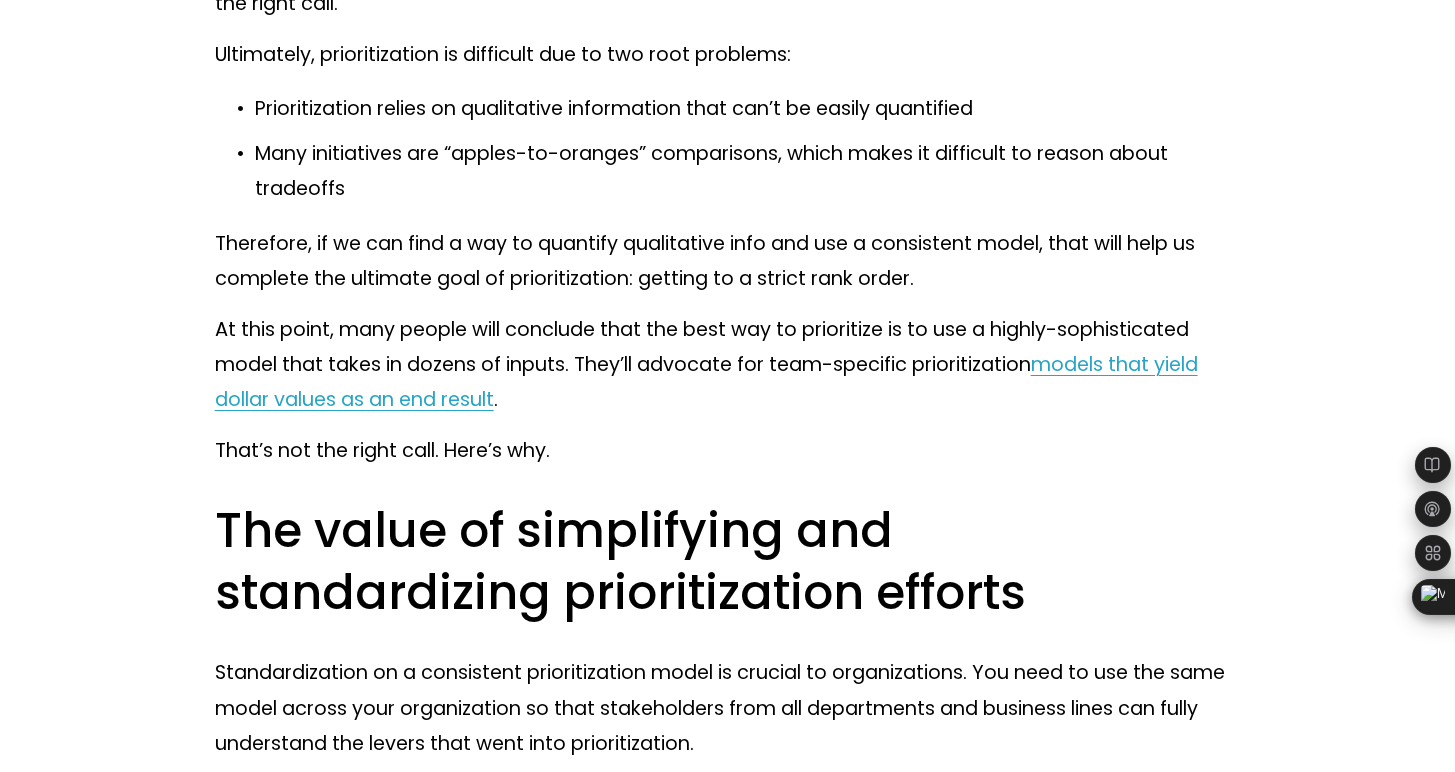 scroll, scrollTop: 4656, scrollLeft: 0, axis: vertical 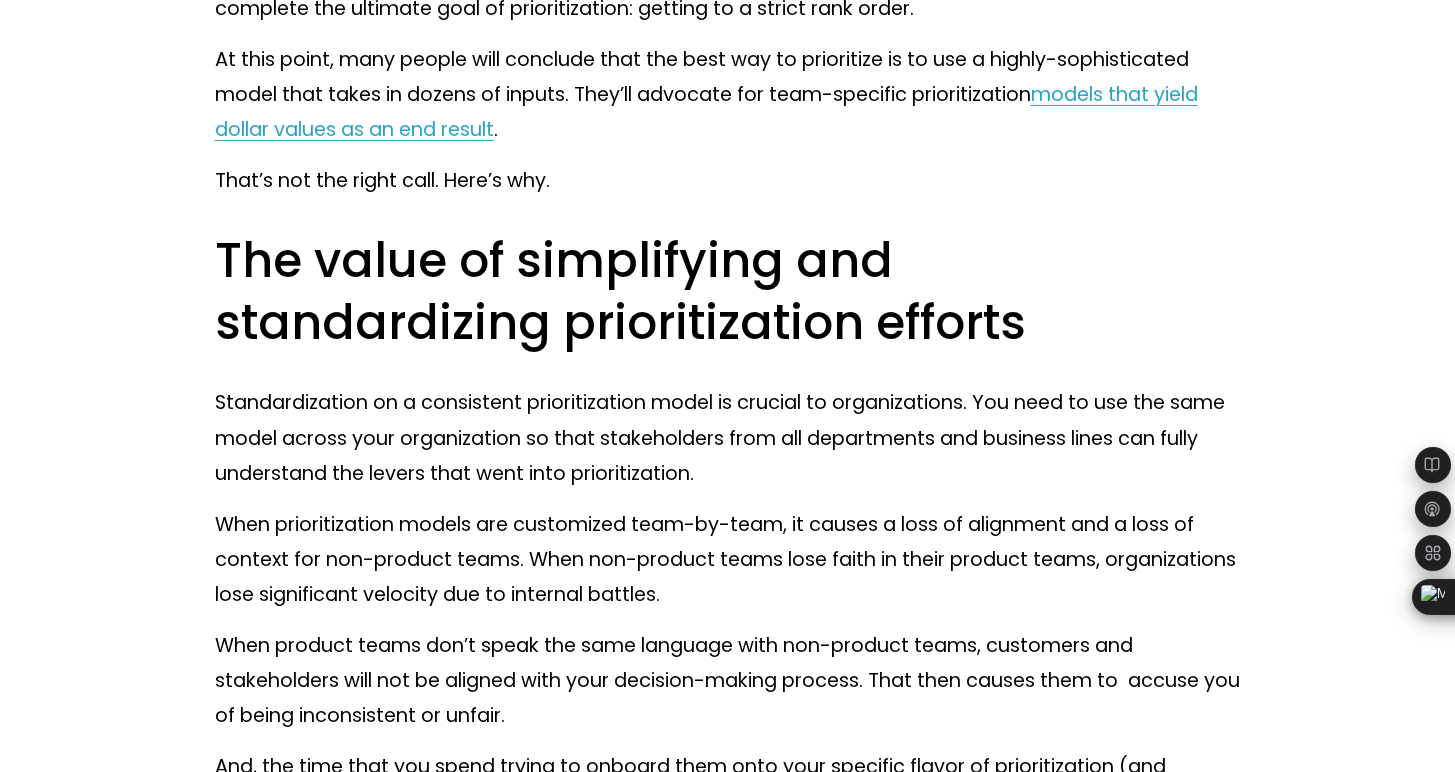 click on "The value of simplifying and standardizing prioritization efforts" at bounding box center [728, 291] 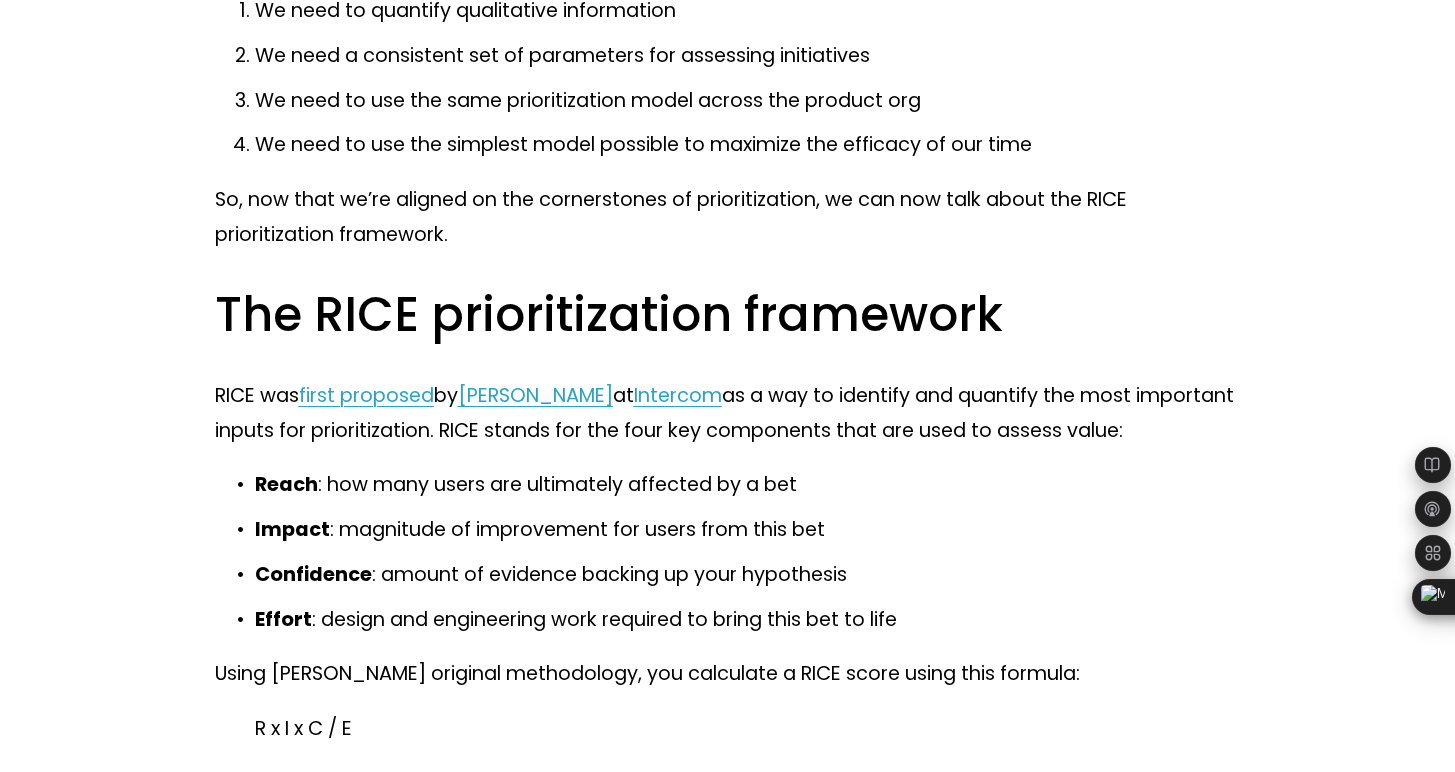 scroll, scrollTop: 7404, scrollLeft: 0, axis: vertical 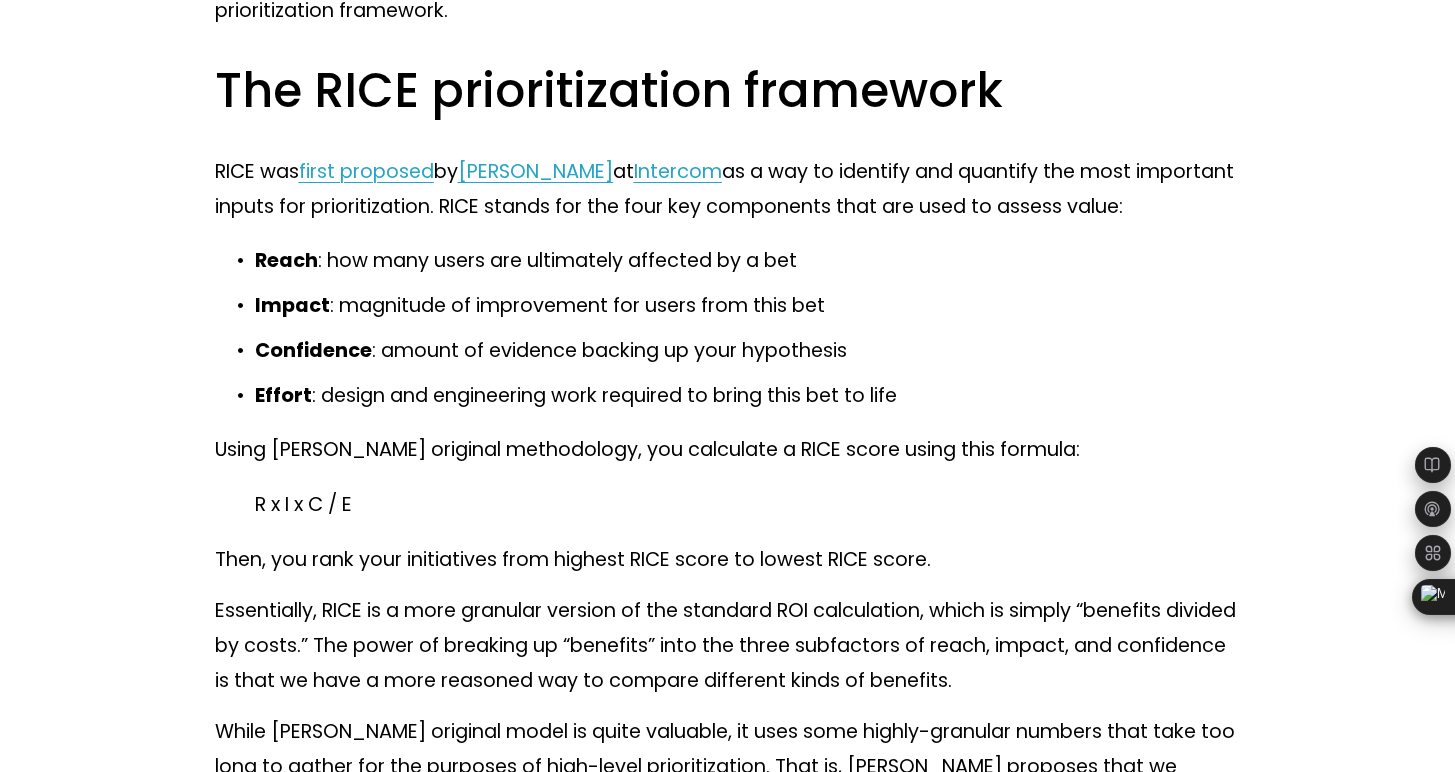 click on "Confidence : amount of evidence backing up your hypothesis" at bounding box center (748, 350) 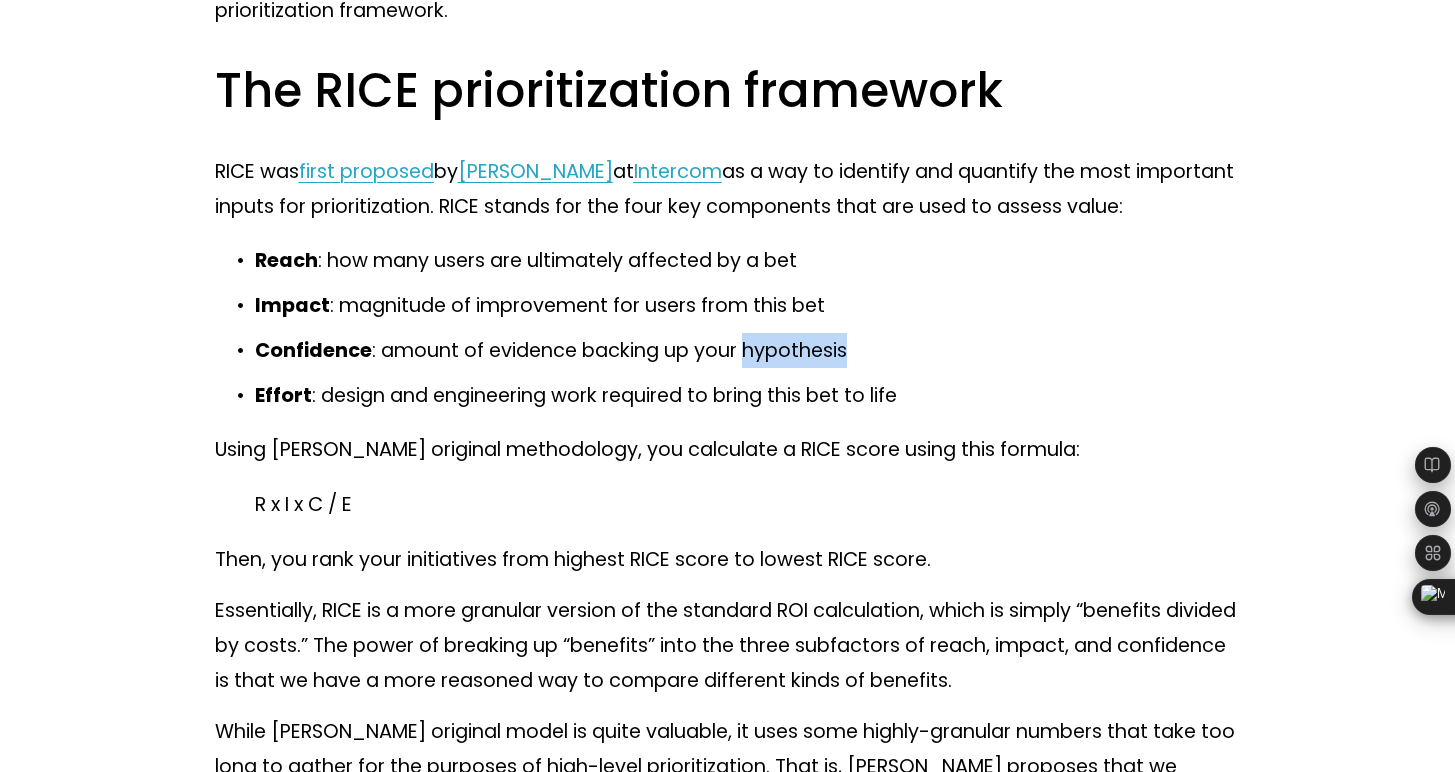 click on "Confidence : amount of evidence backing up your hypothesis" at bounding box center [748, 350] 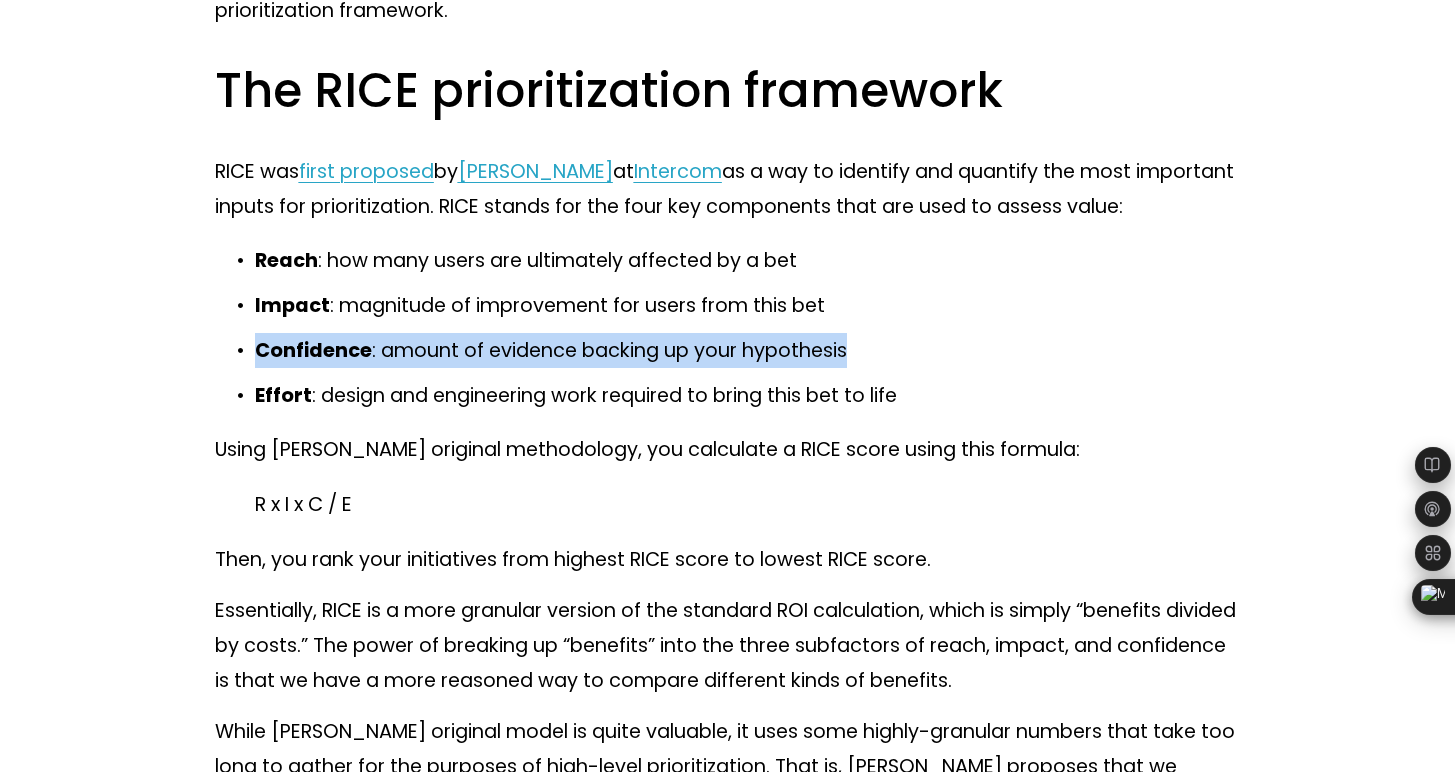 drag, startPoint x: 824, startPoint y: 360, endPoint x: 813, endPoint y: 371, distance: 15.556349 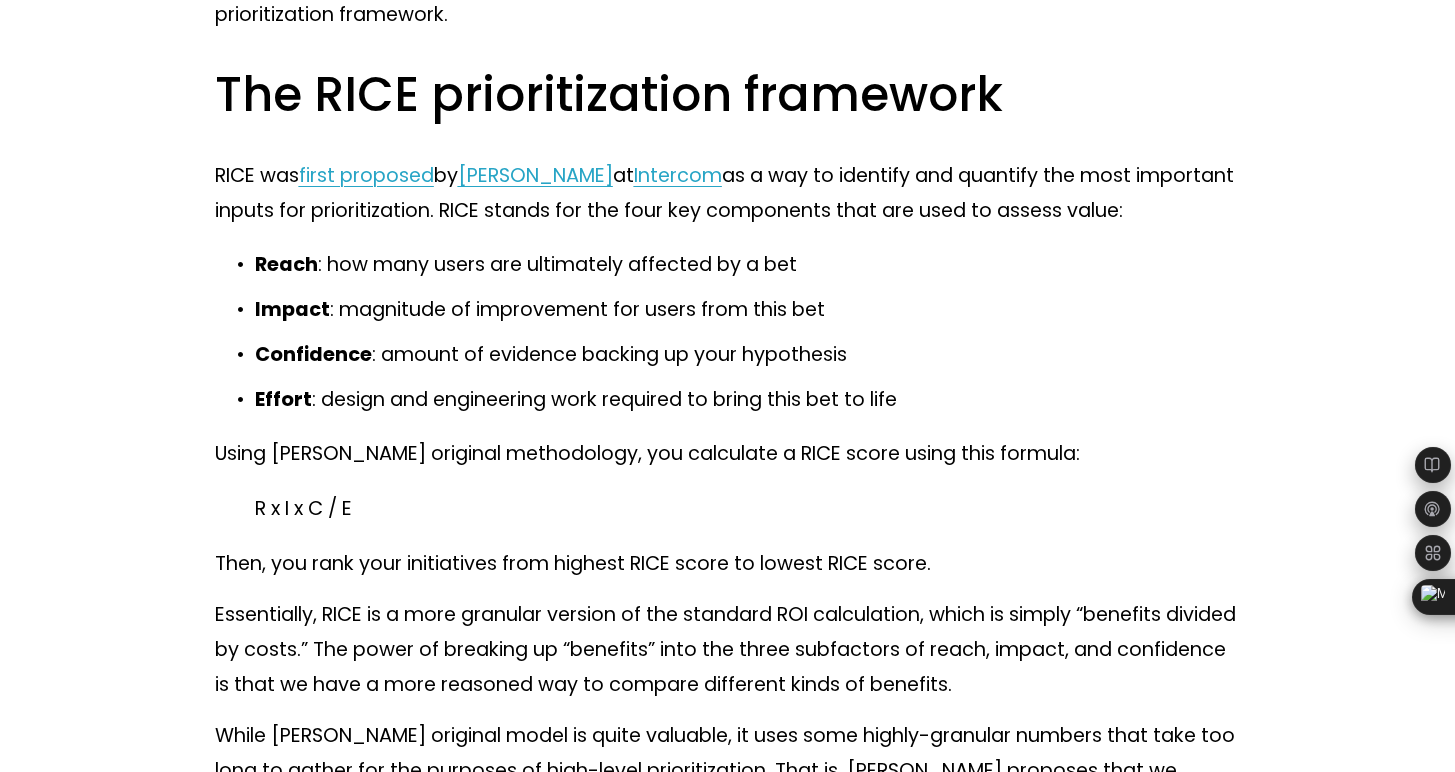 click on "Then, you rank your initiatives from highest RICE score to lowest RICE score." at bounding box center (728, 563) 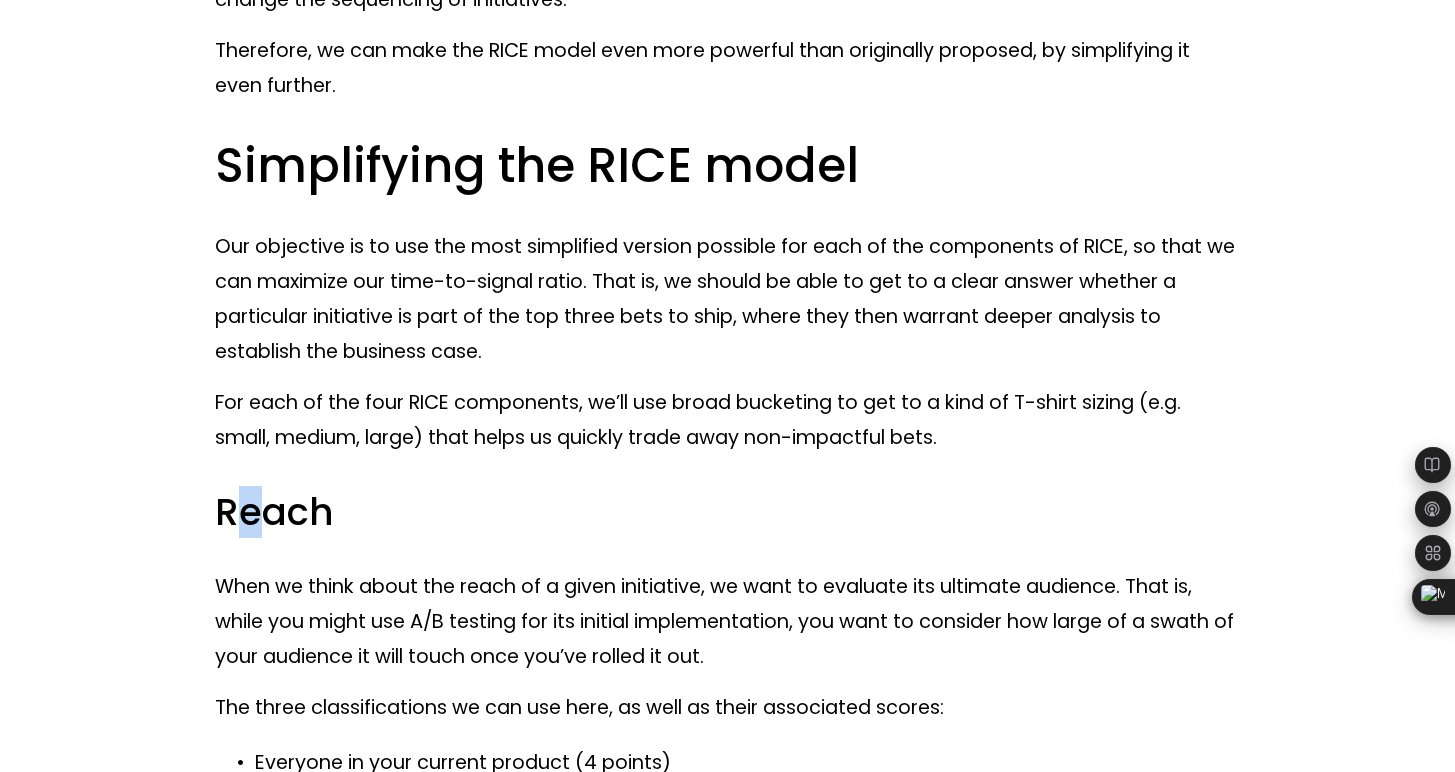 drag, startPoint x: 236, startPoint y: 548, endPoint x: 247, endPoint y: 538, distance: 14.866069 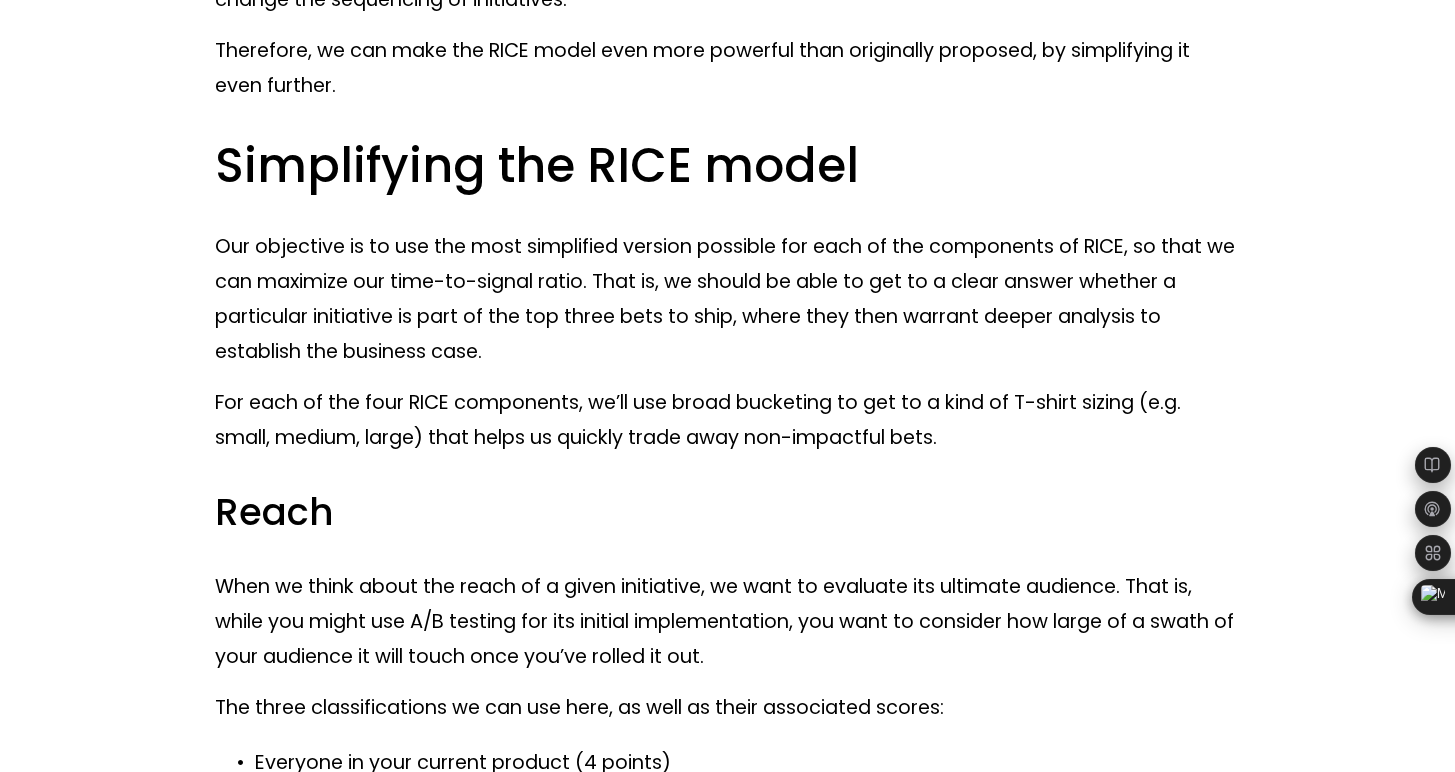 click on "Reach" at bounding box center (728, 512) 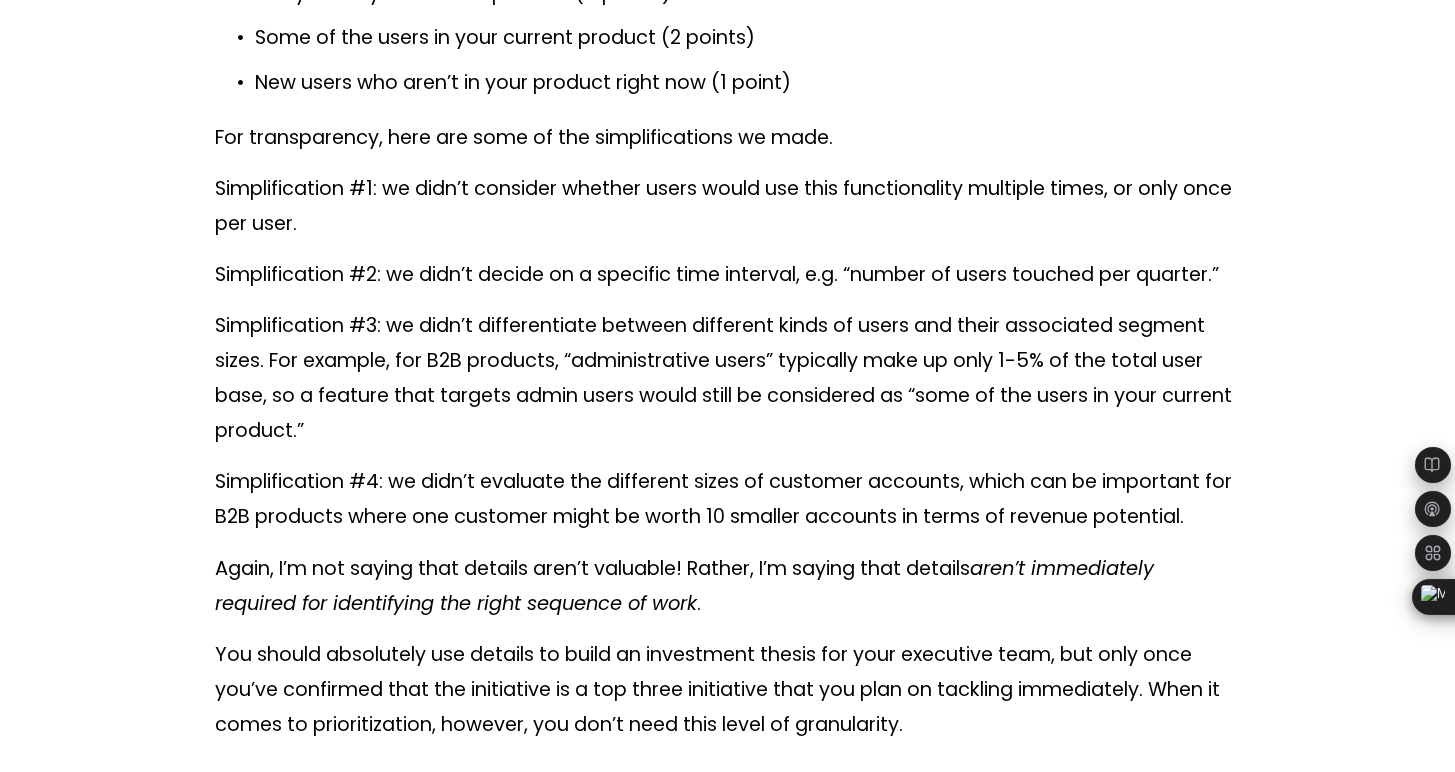 scroll, scrollTop: 9110, scrollLeft: 0, axis: vertical 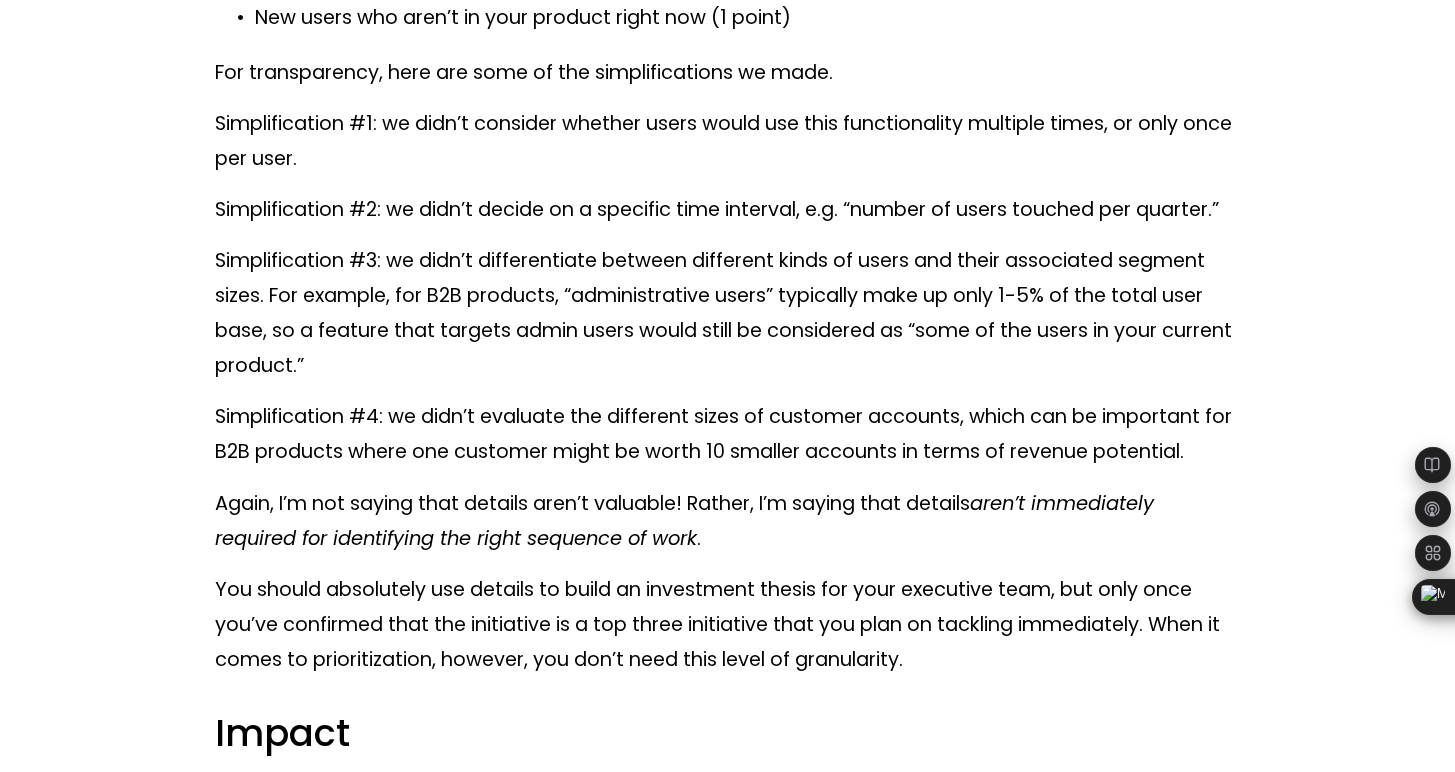 click on "Simplification #3: we didn’t differentiate between different kinds of users and their associated segment sizes. For example, for B2B products, “administrative users” typically make up only 1-5% of the total user base, so a feature that targets admin users would still be considered as “some of the users in your current product.”" at bounding box center (728, 313) 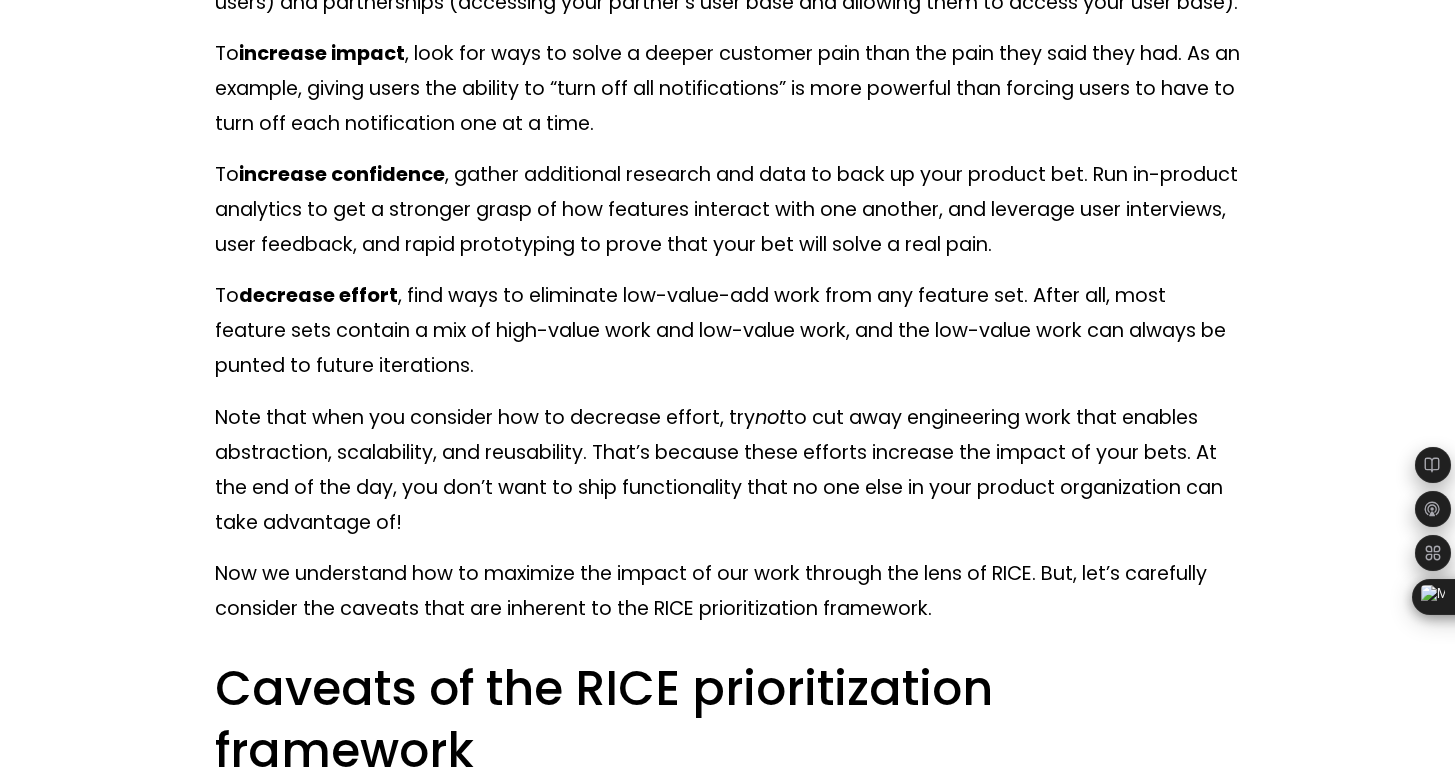 scroll, scrollTop: 14334, scrollLeft: 0, axis: vertical 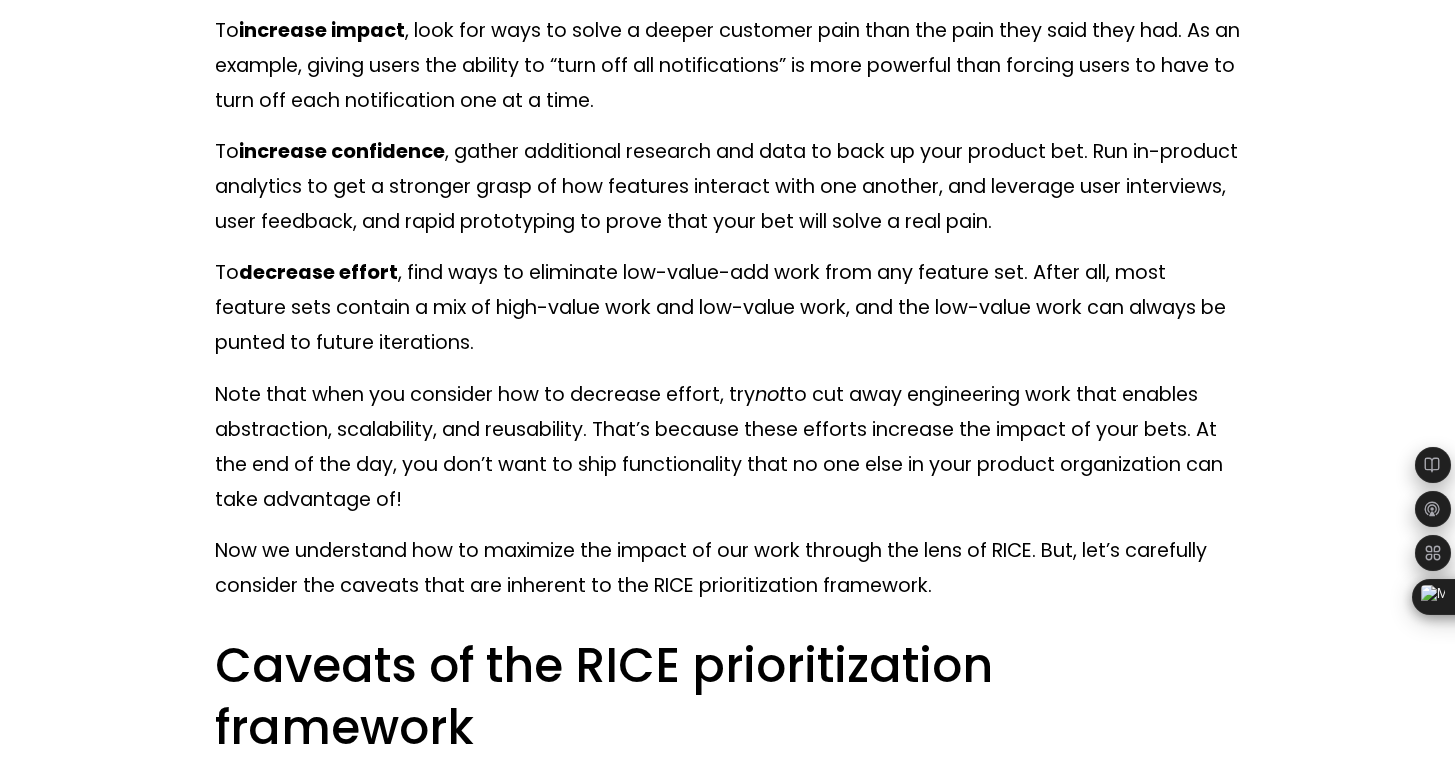 click on "To  increase impact , look for ways to solve a deeper customer pain than the pain they said they had. As an example, giving users the ability to “turn off all notifications” is more powerful than forcing users to have to turn off each notification one at a time." at bounding box center [728, 65] 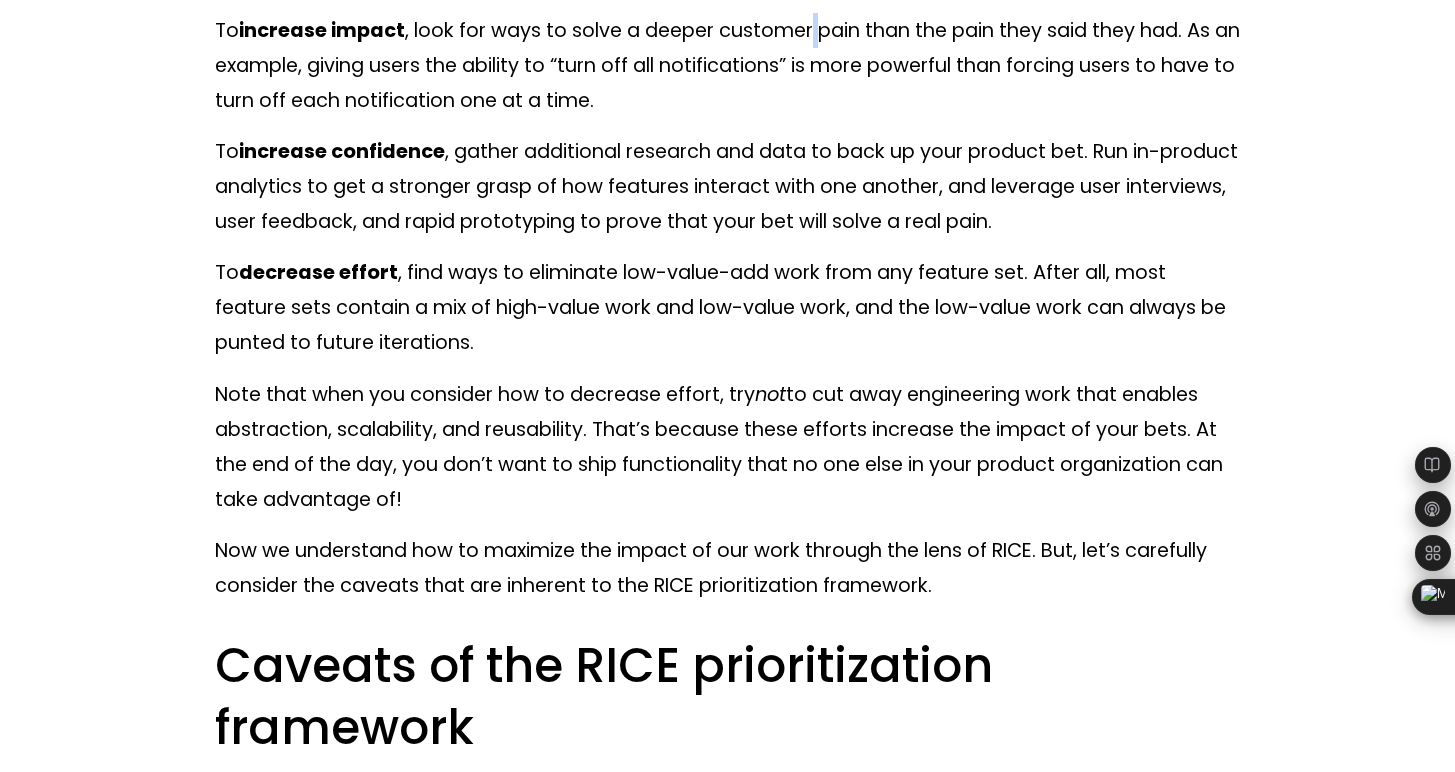 click on "To  increase impact , look for ways to solve a deeper customer pain than the pain they said they had. As an example, giving users the ability to “turn off all notifications” is more powerful than forcing users to have to turn off each notification one at a time." at bounding box center (728, 65) 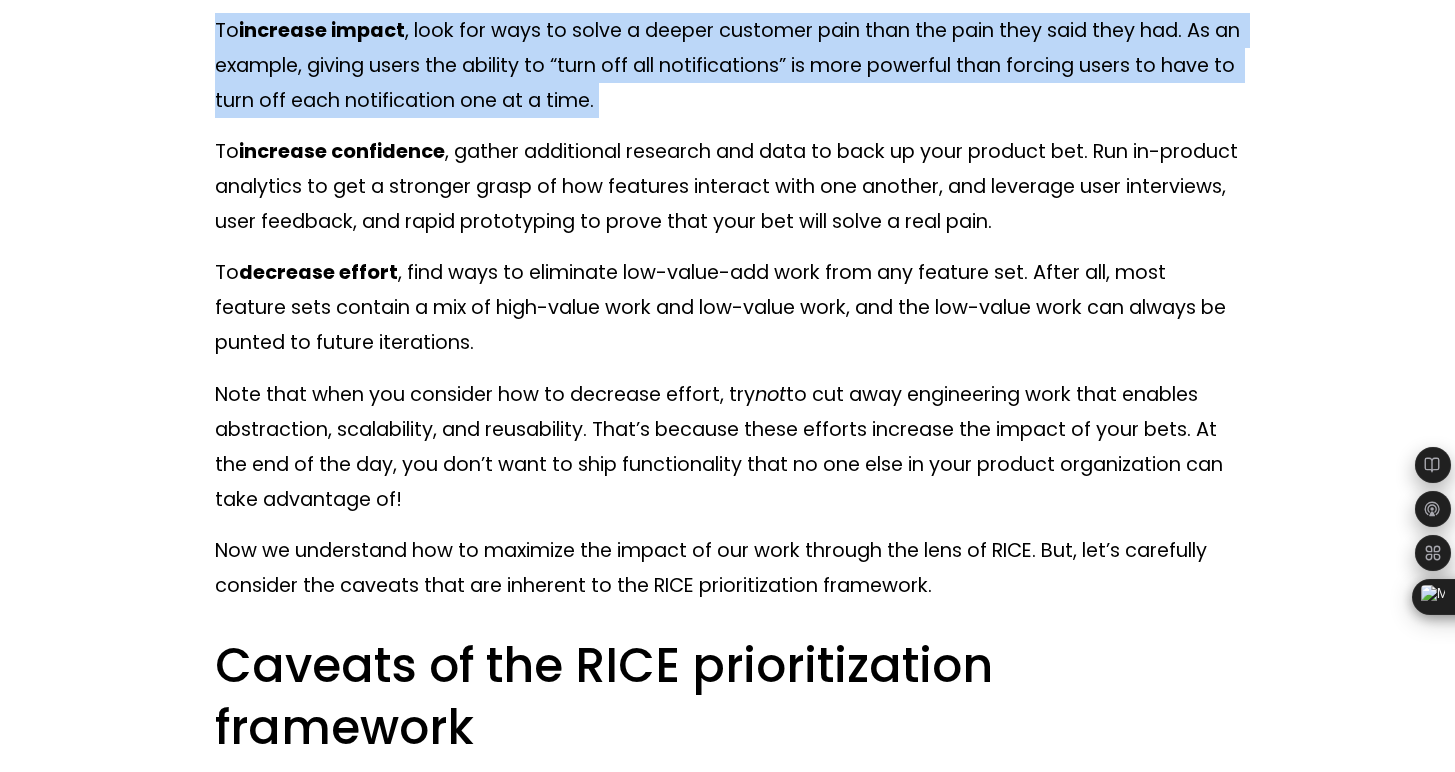 click on "To  increase impact , look for ways to solve a deeper customer pain than the pain they said they had. As an example, giving users the ability to “turn off all notifications” is more powerful than forcing users to have to turn off each notification one at a time." at bounding box center (728, 65) 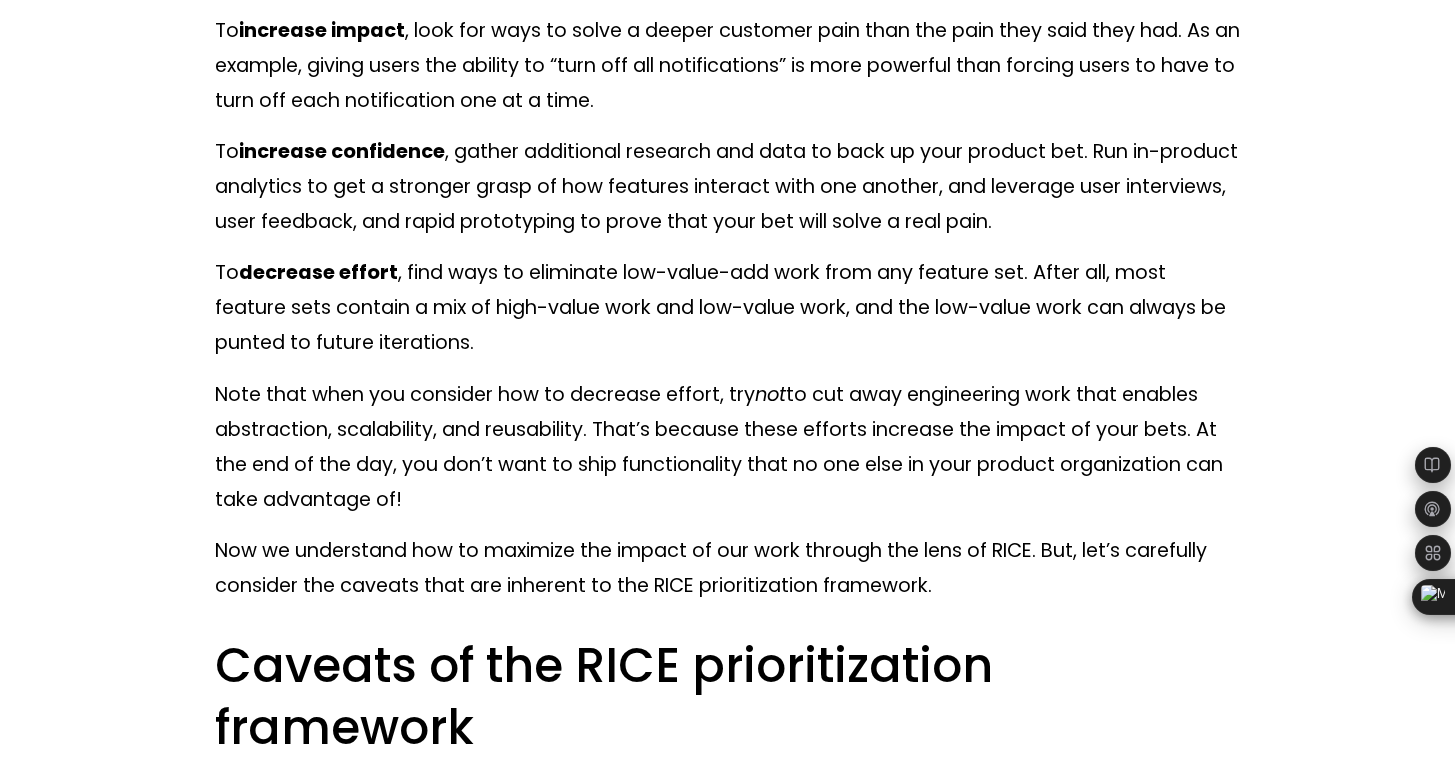 click on "To  increase impact , look for ways to solve a deeper customer pain than the pain they said they had. As an example, giving users the ability to “turn off all notifications” is more powerful than forcing users to have to turn off each notification one at a time." at bounding box center (728, 65) 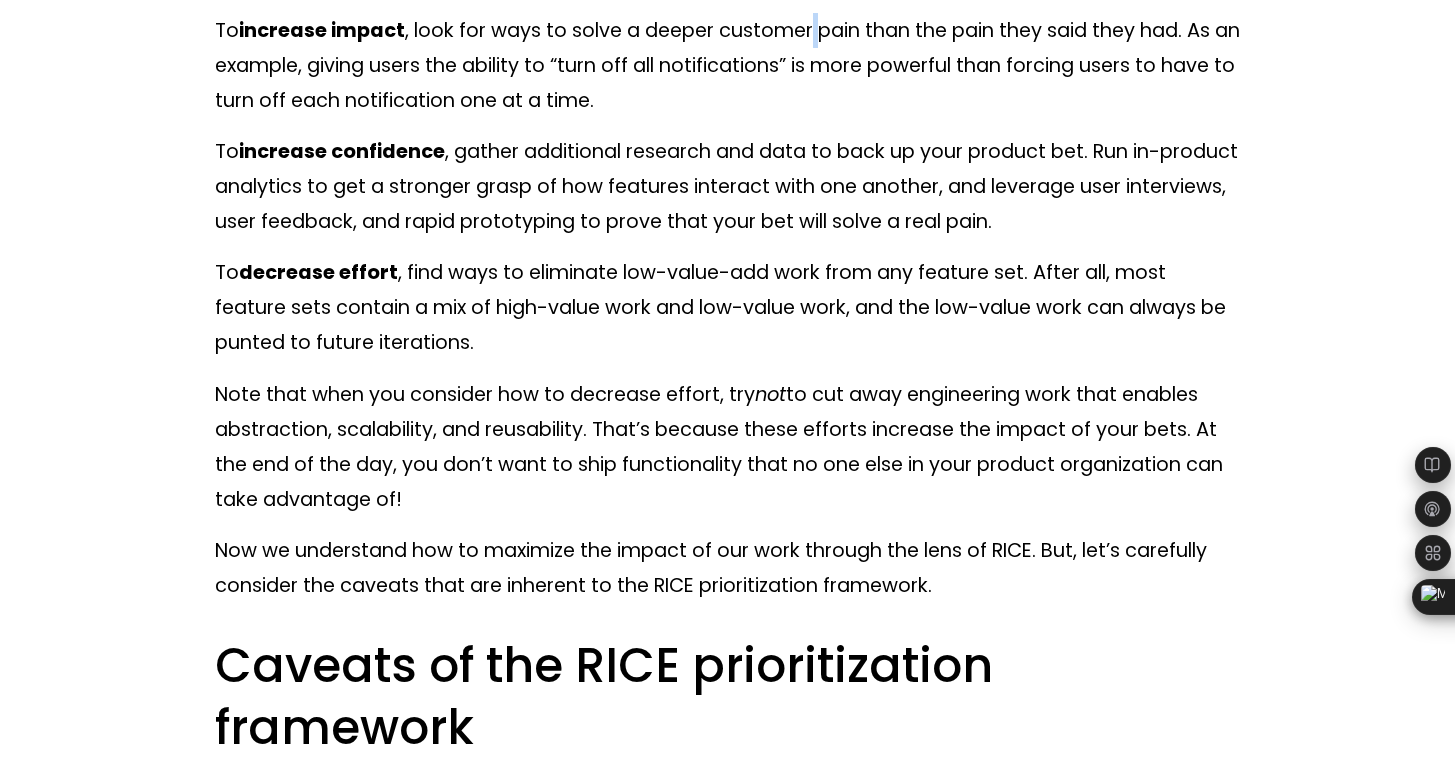 click on "To  increase impact , look for ways to solve a deeper customer pain than the pain they said they had. As an example, giving users the ability to “turn off all notifications” is more powerful than forcing users to have to turn off each notification one at a time." at bounding box center (728, 65) 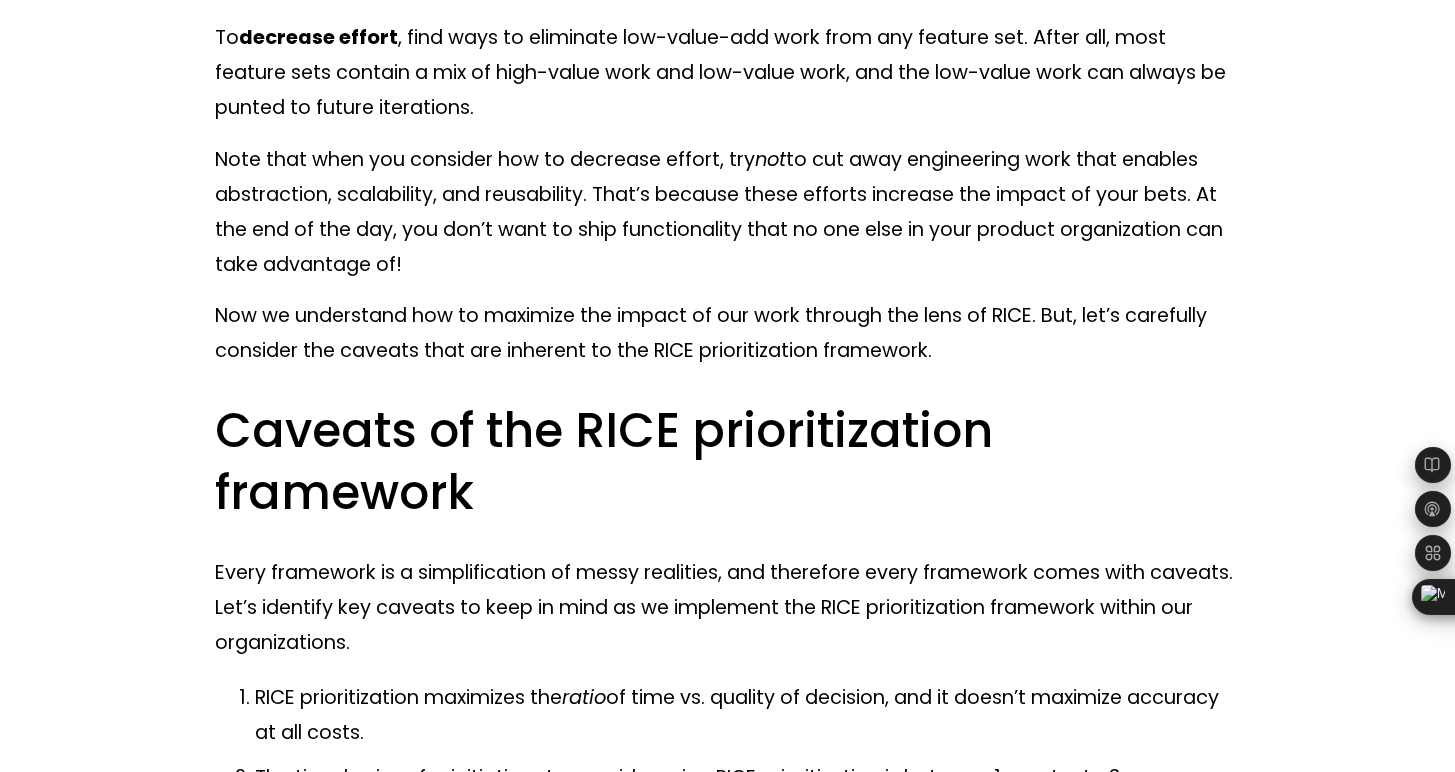 click on "To  decrease effort , find ways to eliminate low-value-add work from any feature set. After all, most feature sets contain a mix of high-value work and low-value work, and the low-value work can always be punted to future iterations." at bounding box center (728, 72) 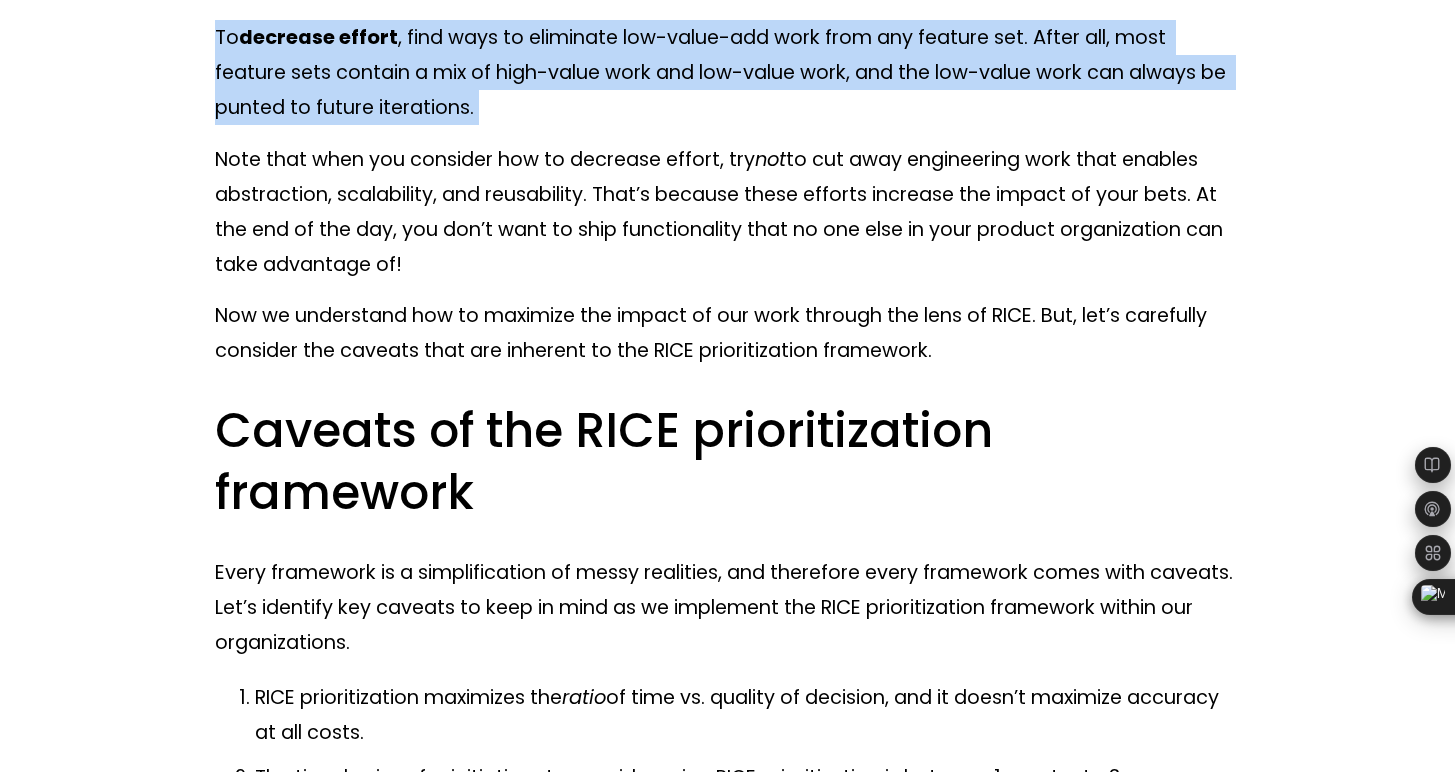 click on "To  decrease effort , find ways to eliminate low-value-add work from any feature set. After all, most feature sets contain a mix of high-value work and low-value work, and the low-value work can always be punted to future iterations." at bounding box center (728, 72) 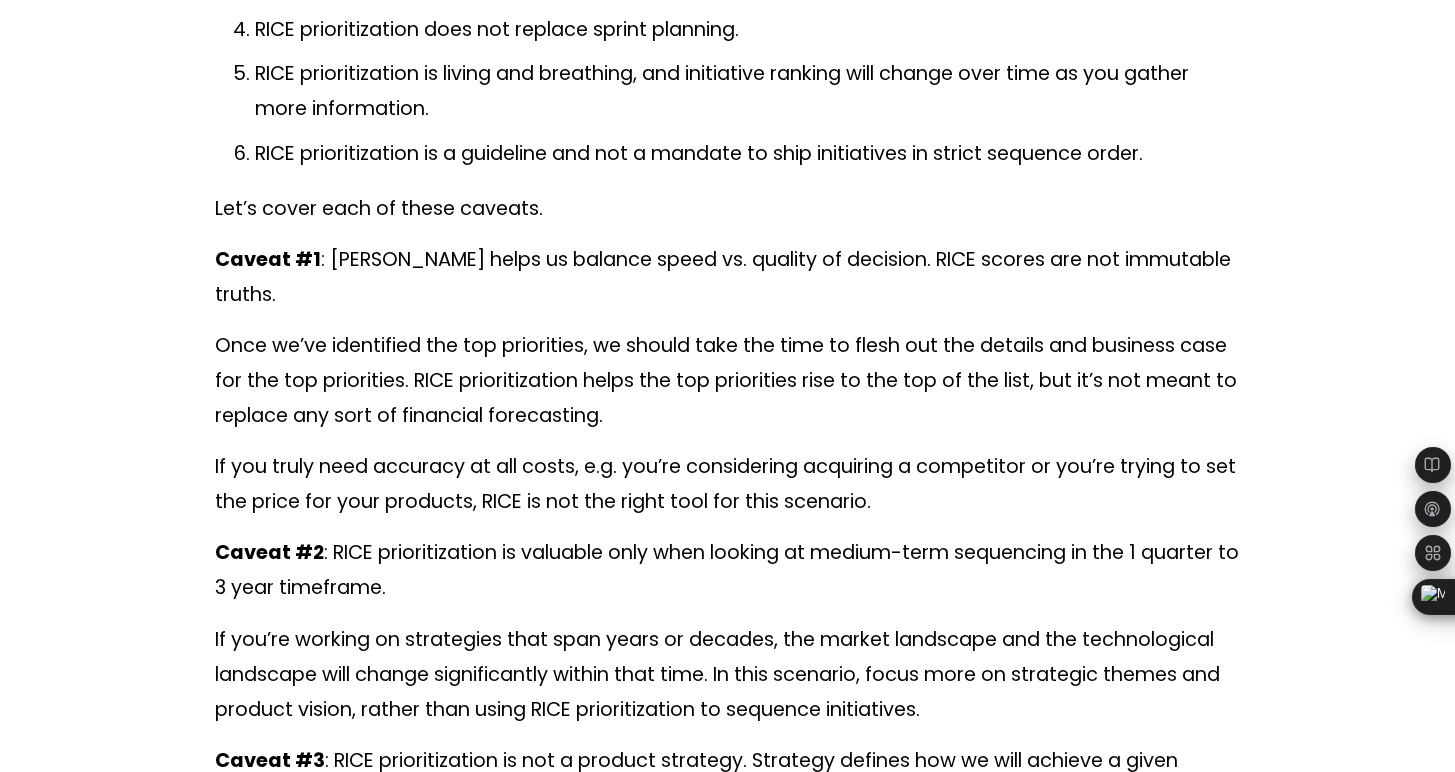 click on "RICE prioritization is living and breathing, and initiative ranking will change over time as you gather more information." at bounding box center (748, 91) 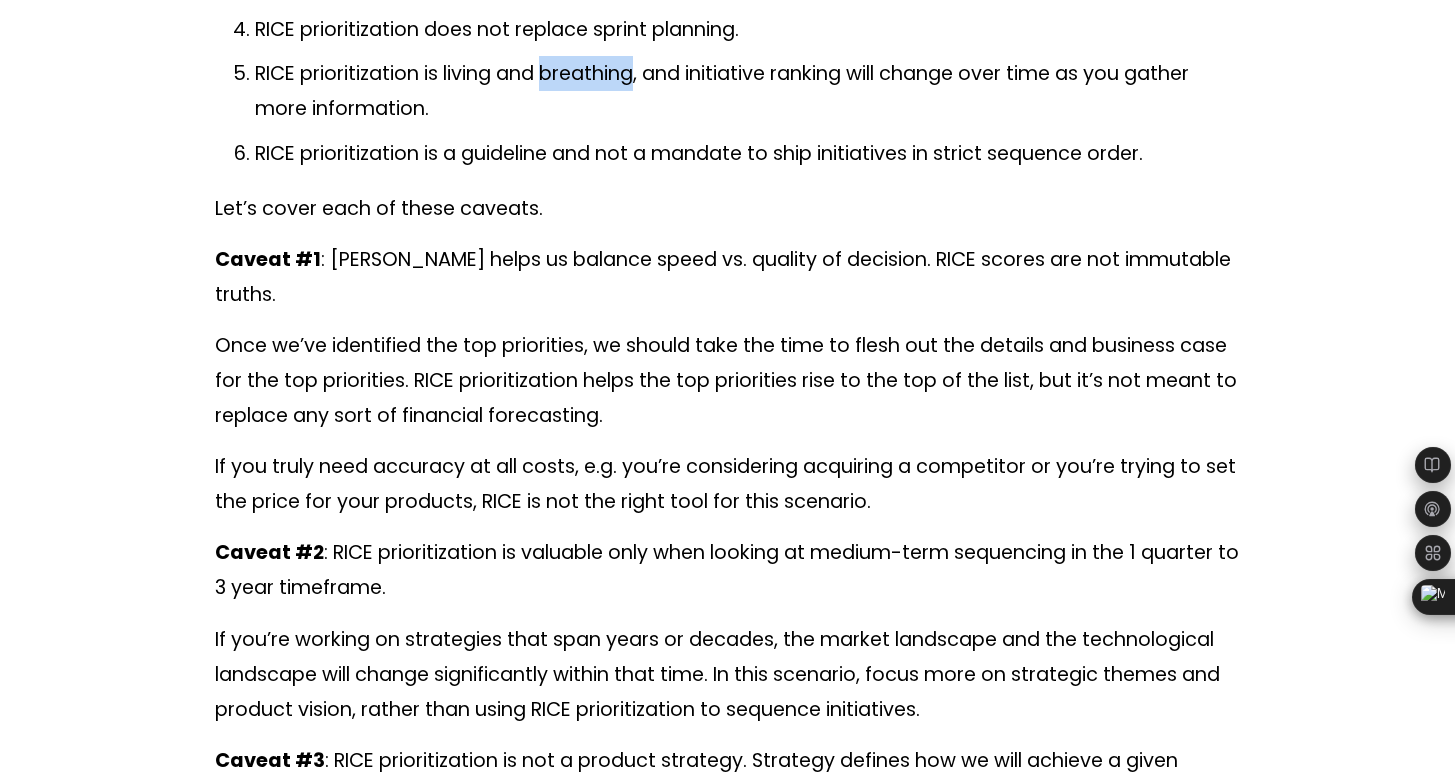 click on "RICE prioritization is living and breathing, and initiative ranking will change over time as you gather more information." at bounding box center (748, 91) 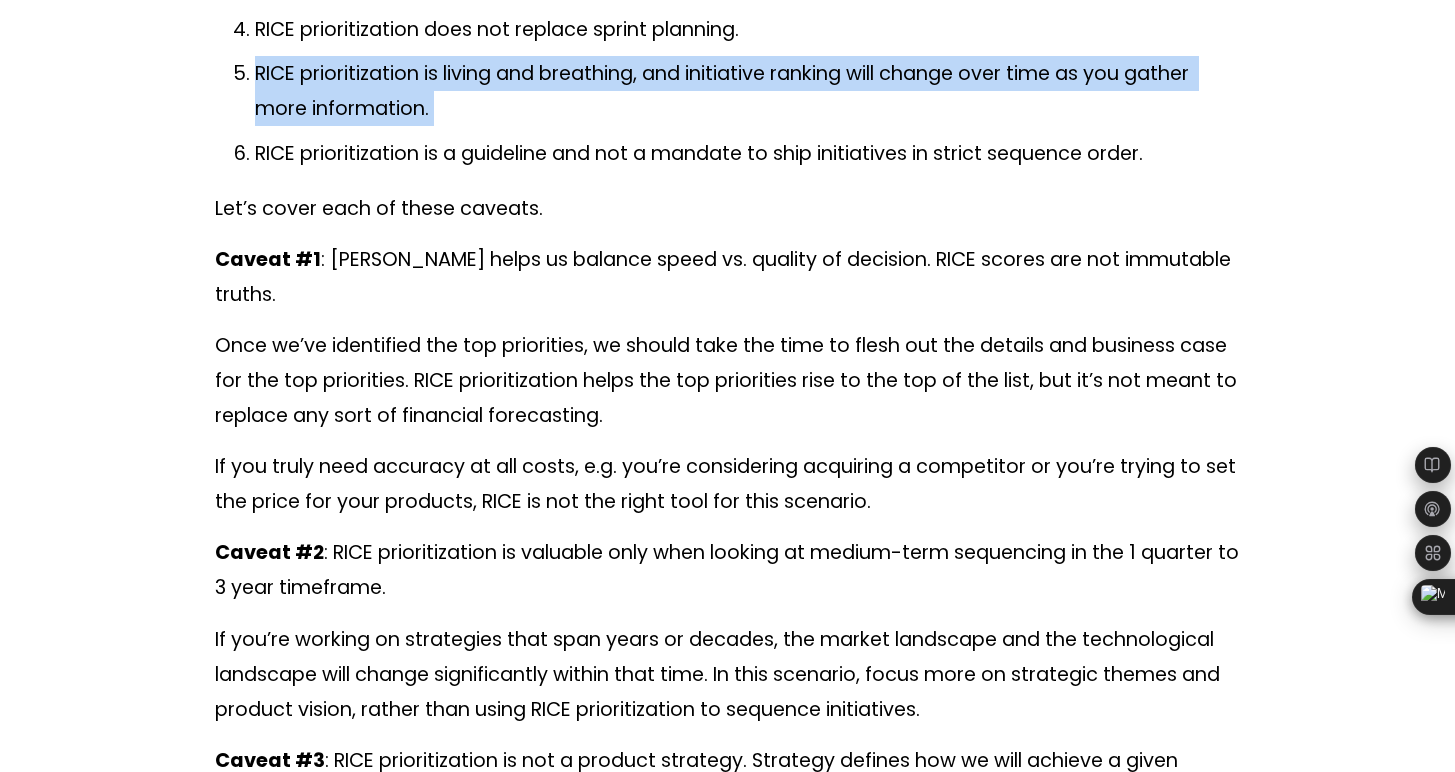 click on "RICE prioritization is living and breathing, and initiative ranking will change over time as you gather more information." at bounding box center [748, 91] 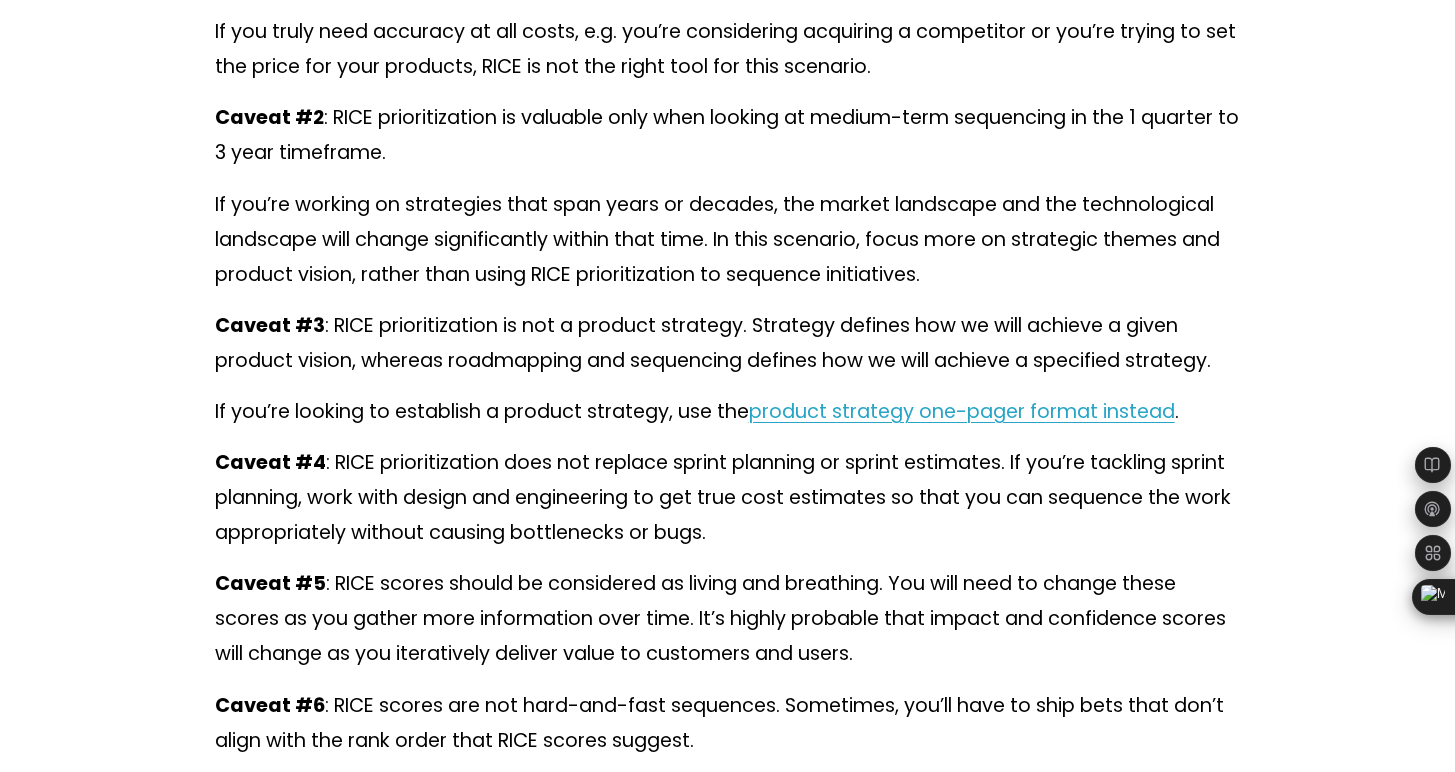 scroll, scrollTop: 15903, scrollLeft: 0, axis: vertical 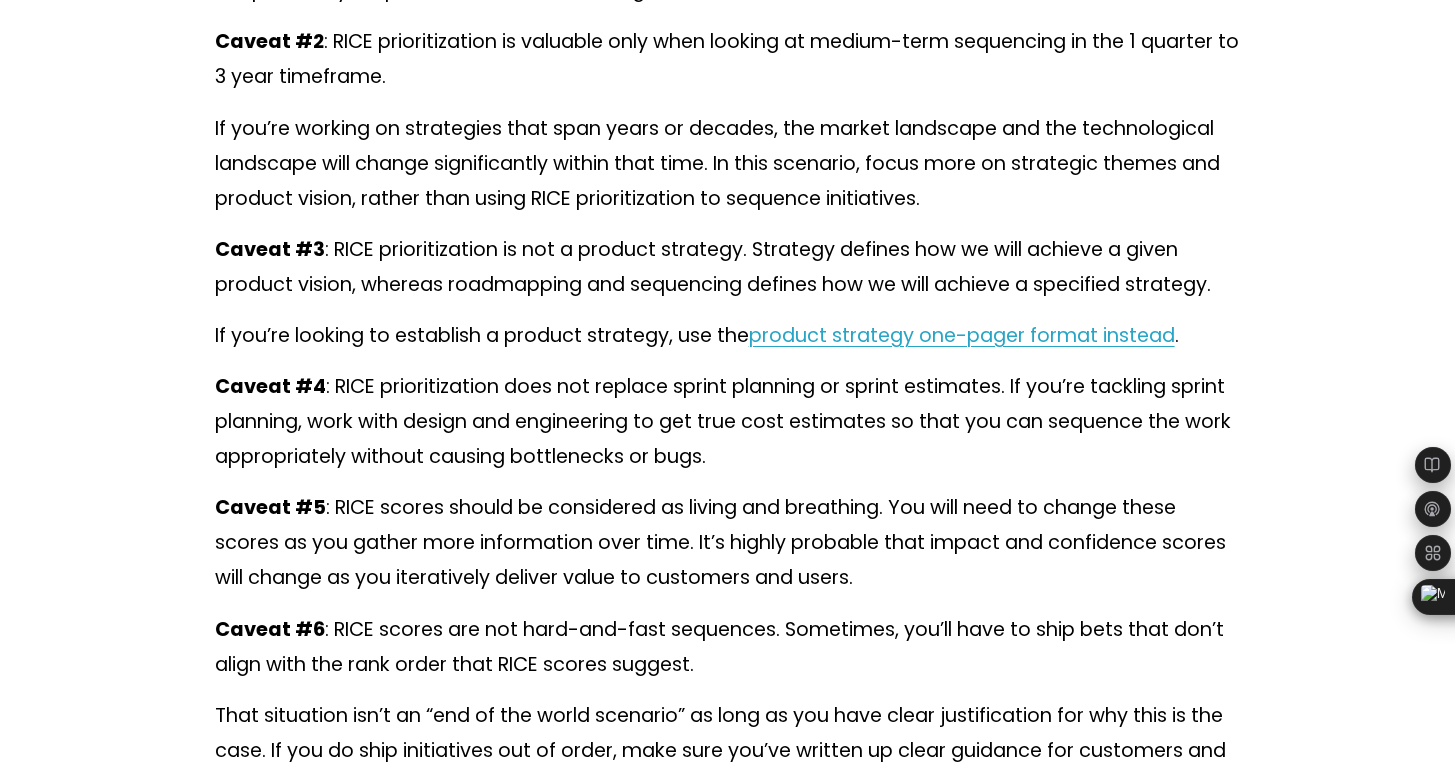 click on "Now you’ve got a way to track your initiatives. But, as a product manager, you should always be seeking to increase return on investment, even for initiatives that you’ve already prioritized. So, let’s talk about how to increase the impact of your work. The best way to do so is to use the 4 factors that we’ve already discussed as part of the RICE methodology. Ways to improve RICE scores As a product manager, you essentially have 4 levers to increase the value of your initiatives: increase reach, increase impact, increase confidence, or decrease effort. To  increase reach , look for ways to scale your impact to more users overall, but  without  significantly increasing effort. For B2B products, you can use tactics like configurations (enabling different customers to have different experiences), abstraction (enabling other product teams to leverage your work), and training and enablement (empowering customer-facing teams to successfully implement your products within their customers). To  To  To  ." at bounding box center [728, 17] 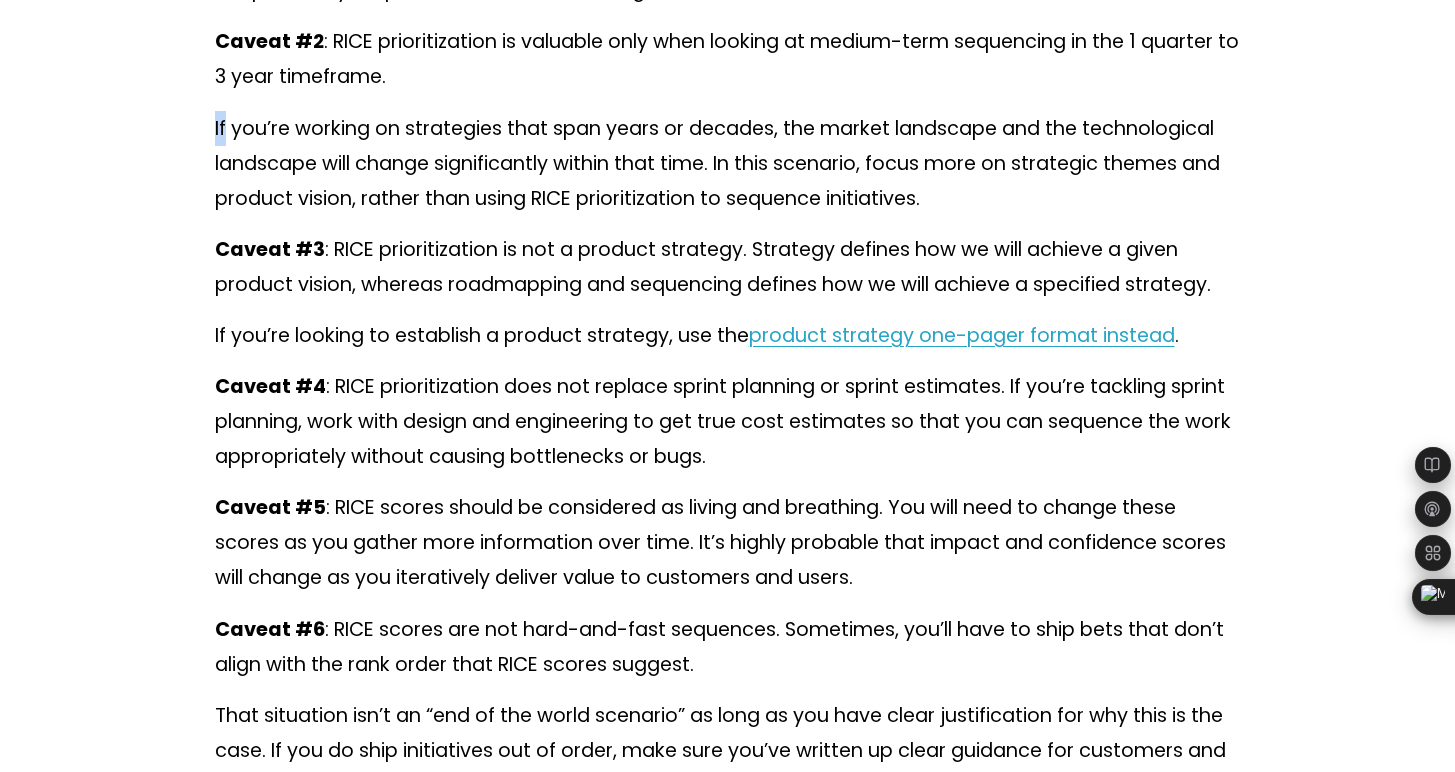 click on "Now you’ve got a way to track your initiatives. But, as a product manager, you should always be seeking to increase return on investment, even for initiatives that you’ve already prioritized. So, let’s talk about how to increase the impact of your work. The best way to do so is to use the 4 factors that we’ve already discussed as part of the RICE methodology. Ways to improve RICE scores As a product manager, you essentially have 4 levers to increase the value of your initiatives: increase reach, increase impact, increase confidence, or decrease effort. To  increase reach , look for ways to scale your impact to more users overall, but  without  significantly increasing effort. For B2B products, you can use tactics like configurations (enabling different customers to have different experiences), abstraction (enabling other product teams to leverage your work), and training and enablement (empowering customer-facing teams to successfully implement your products within their customers). To  To  To  ." at bounding box center (728, 17) 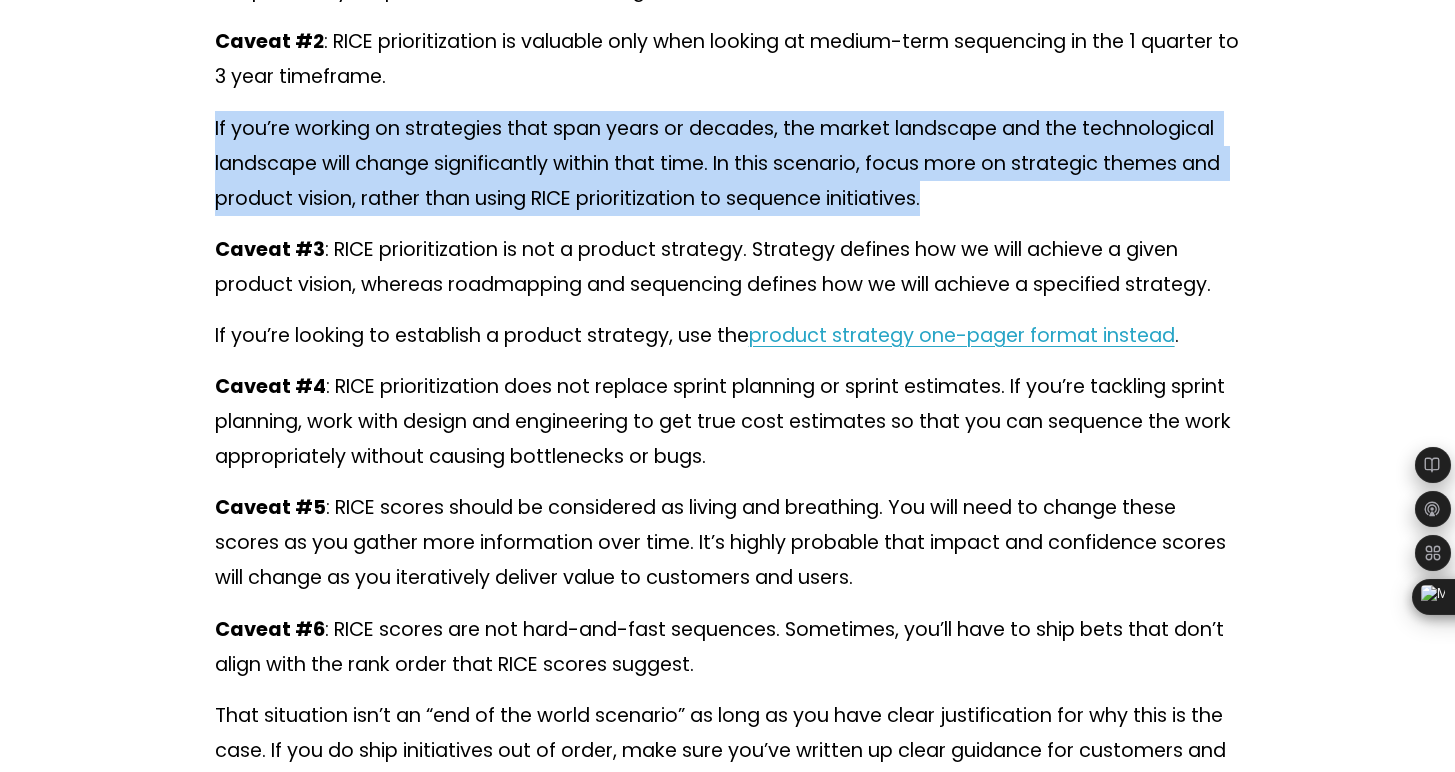click on "Now you’ve got a way to track your initiatives. But, as a product manager, you should always be seeking to increase return on investment, even for initiatives that you’ve already prioritized. So, let’s talk about how to increase the impact of your work. The best way to do so is to use the 4 factors that we’ve already discussed as part of the RICE methodology. Ways to improve RICE scores As a product manager, you essentially have 4 levers to increase the value of your initiatives: increase reach, increase impact, increase confidence, or decrease effort. To  increase reach , look for ways to scale your impact to more users overall, but  without  significantly increasing effort. For B2B products, you can use tactics like configurations (enabling different customers to have different experiences), abstraction (enabling other product teams to leverage your work), and training and enablement (empowering customer-facing teams to successfully implement your products within their customers). To  To  To  ." at bounding box center [728, 17] 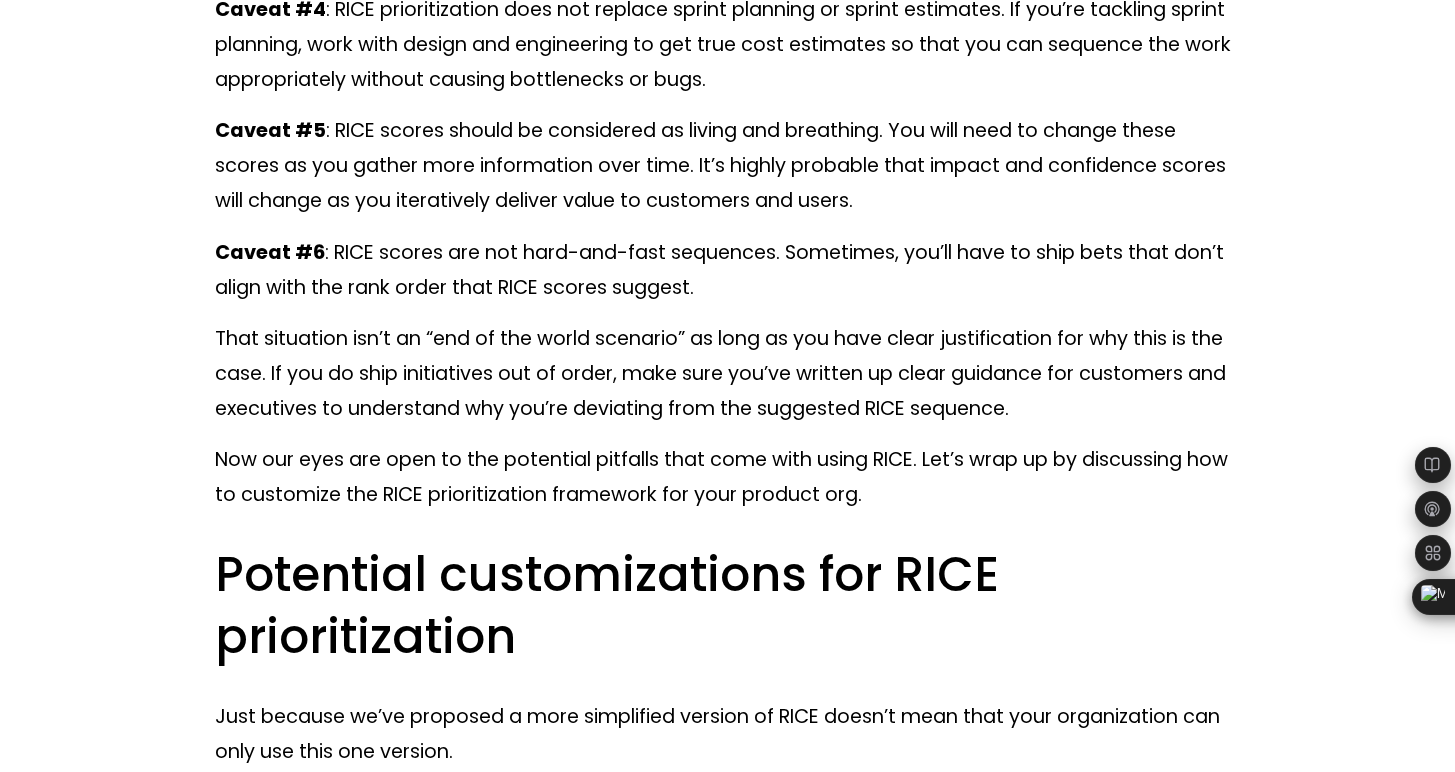 scroll, scrollTop: 16428, scrollLeft: 0, axis: vertical 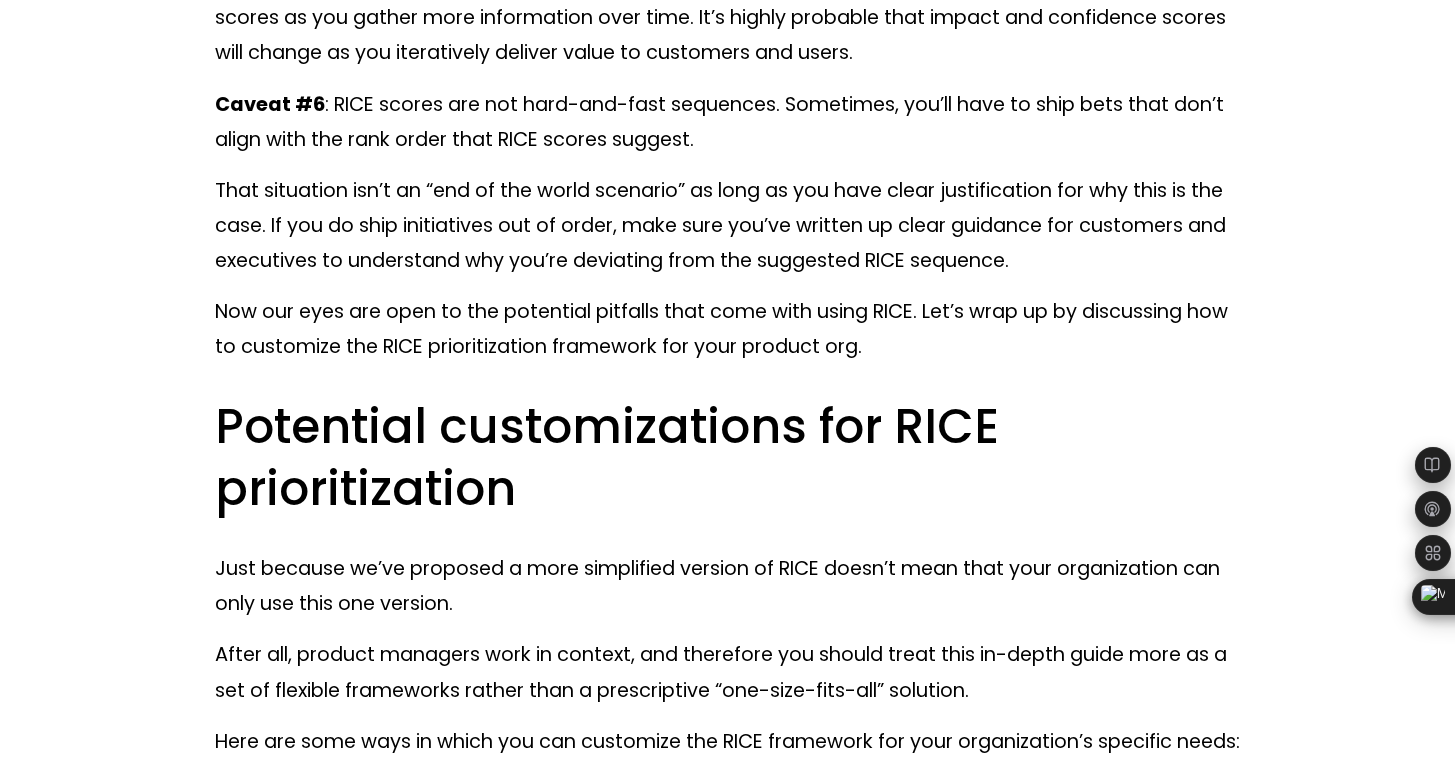 click on "Caveat #6 : RICE scores are not hard-and-fast sequences. Sometimes, you’ll have to ship bets that don’t align with the rank order that RICE scores suggest." at bounding box center [728, 122] 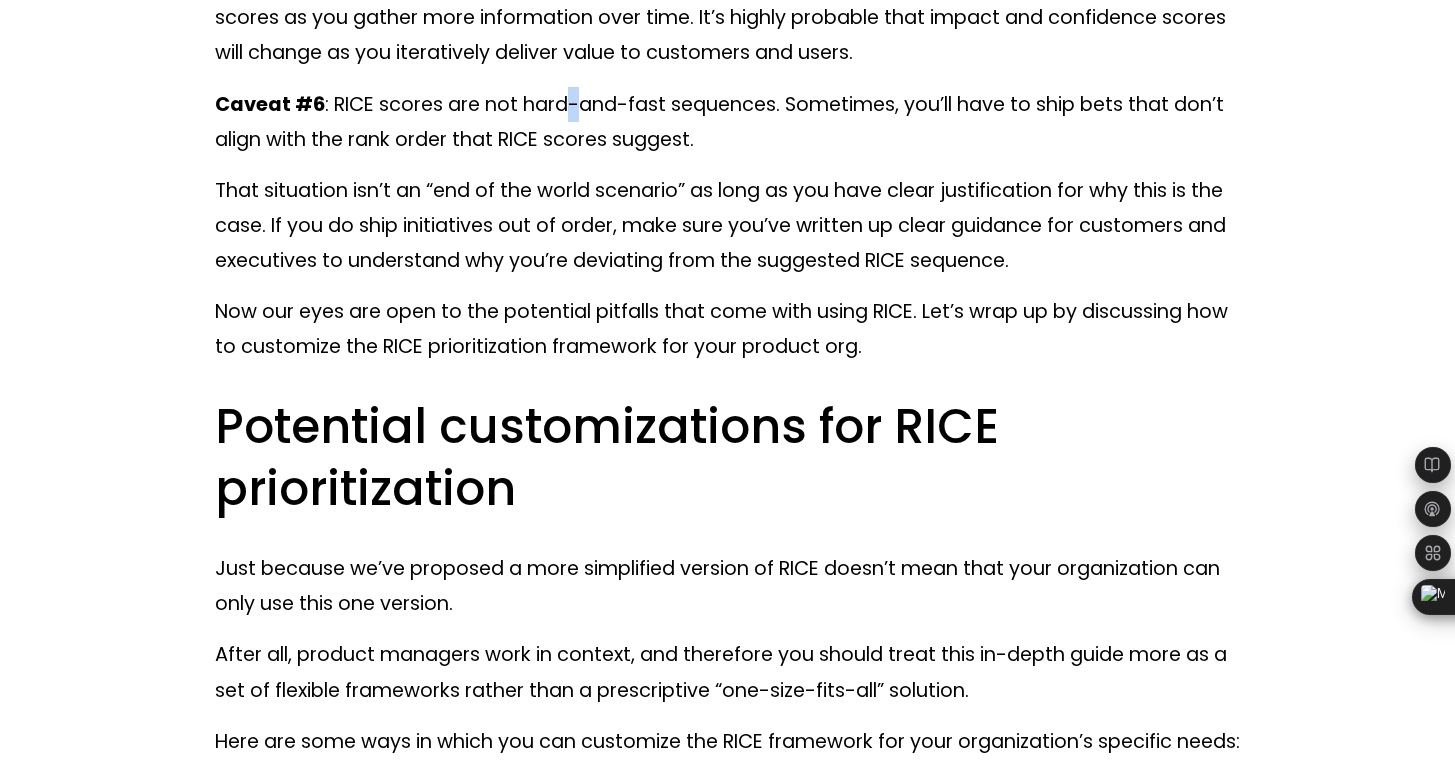 click on "Caveat #6 : RICE scores are not hard-and-fast sequences. Sometimes, you’ll have to ship bets that don’t align with the rank order that RICE scores suggest." at bounding box center (728, 122) 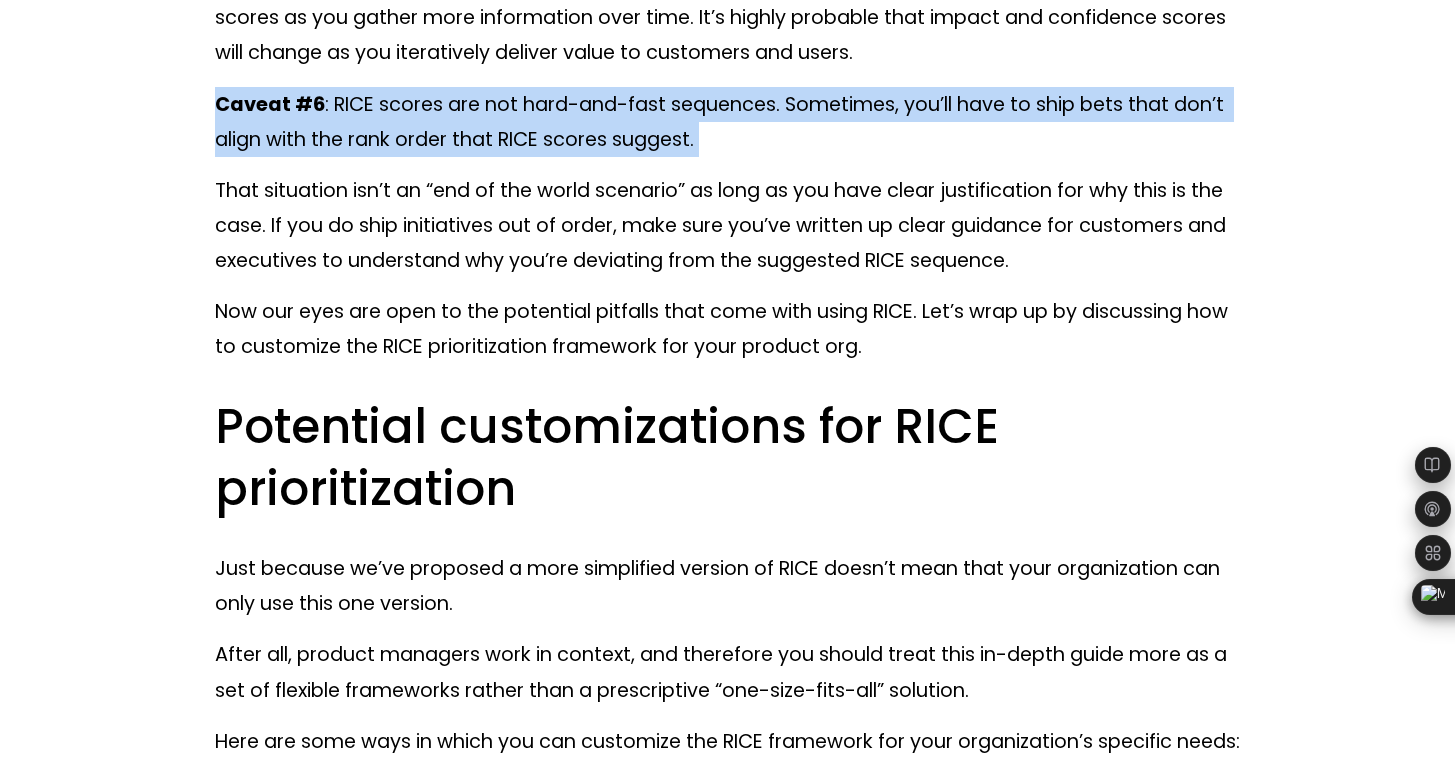 click on "Caveat #6 : RICE scores are not hard-and-fast sequences. Sometimes, you’ll have to ship bets that don’t align with the rank order that RICE scores suggest." at bounding box center (728, 122) 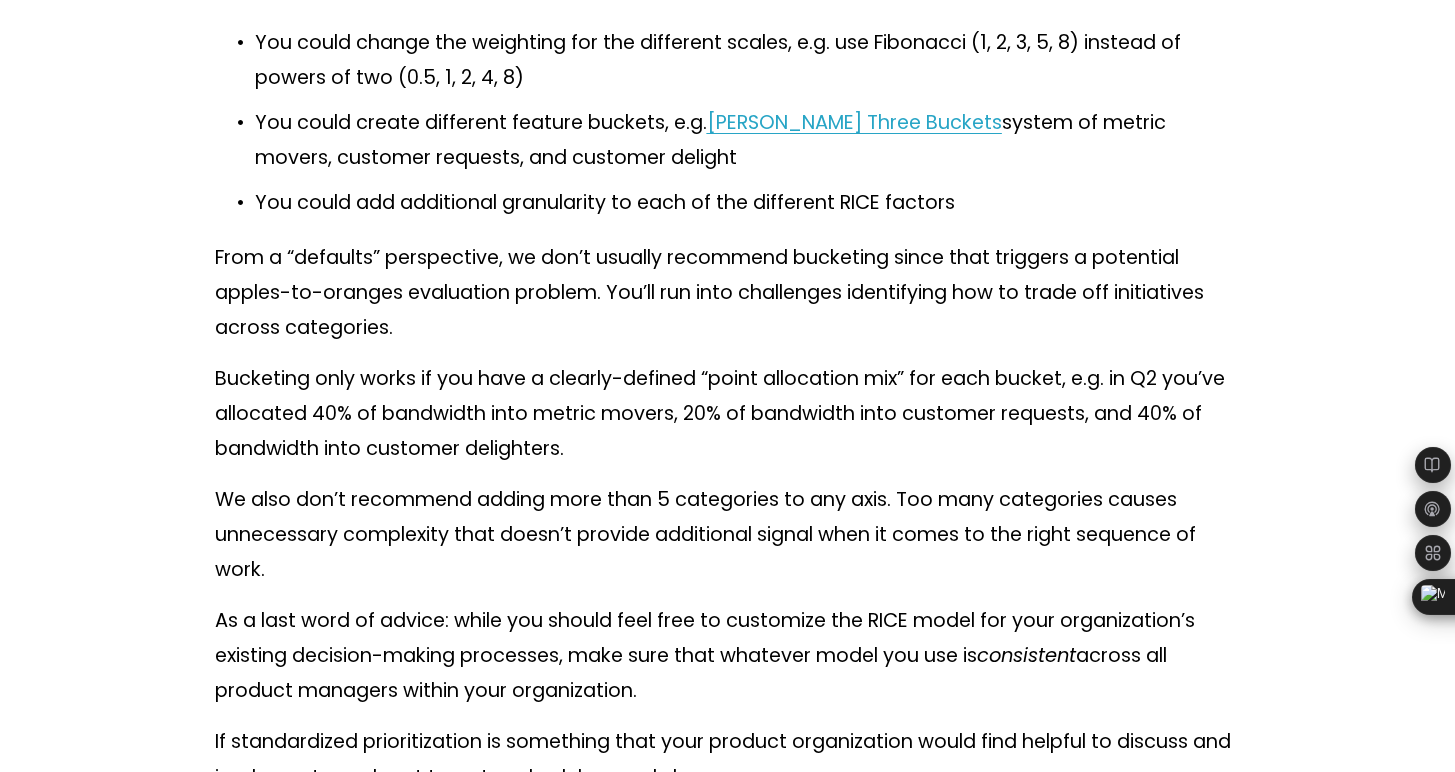 scroll, scrollTop: 17207, scrollLeft: 0, axis: vertical 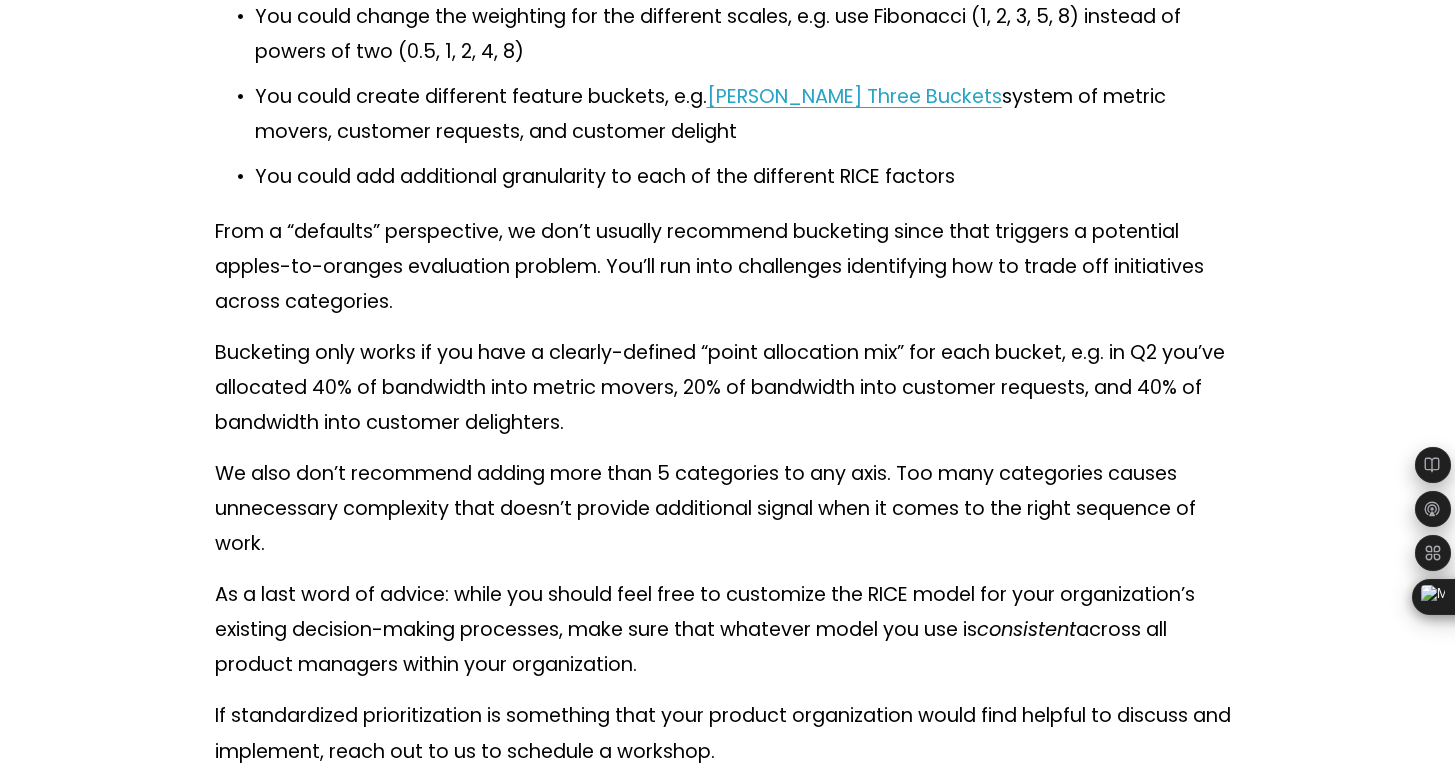 click on "[PERSON_NAME] Three Buckets" at bounding box center (854, 96) 